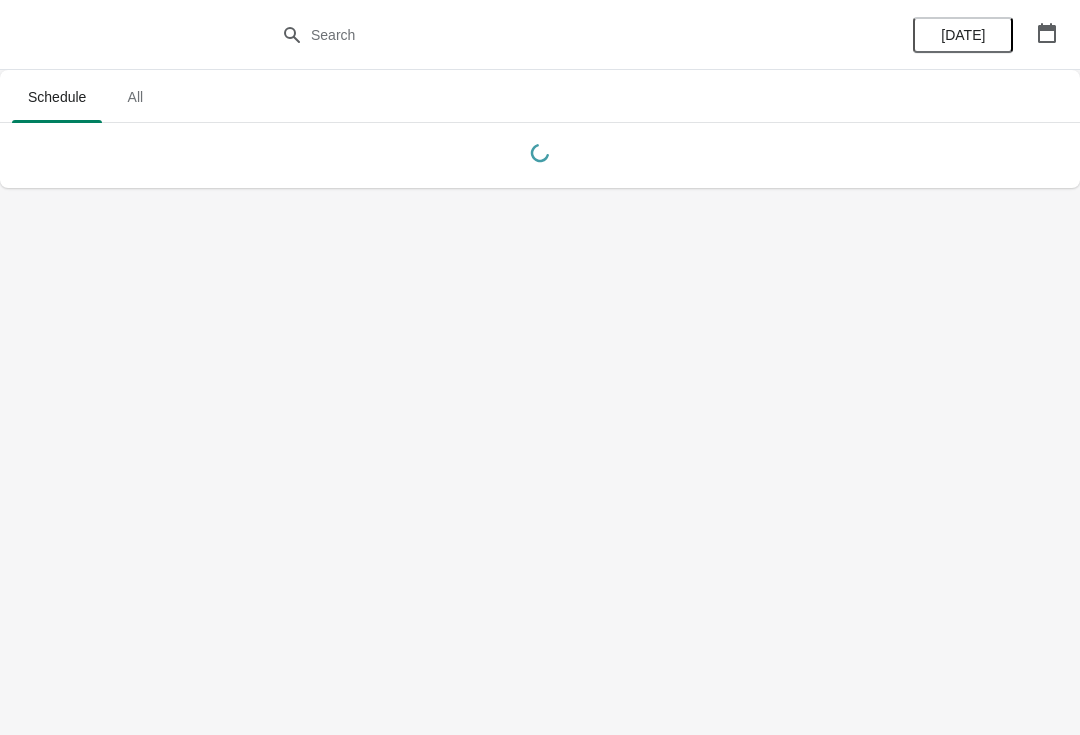 scroll, scrollTop: 0, scrollLeft: 0, axis: both 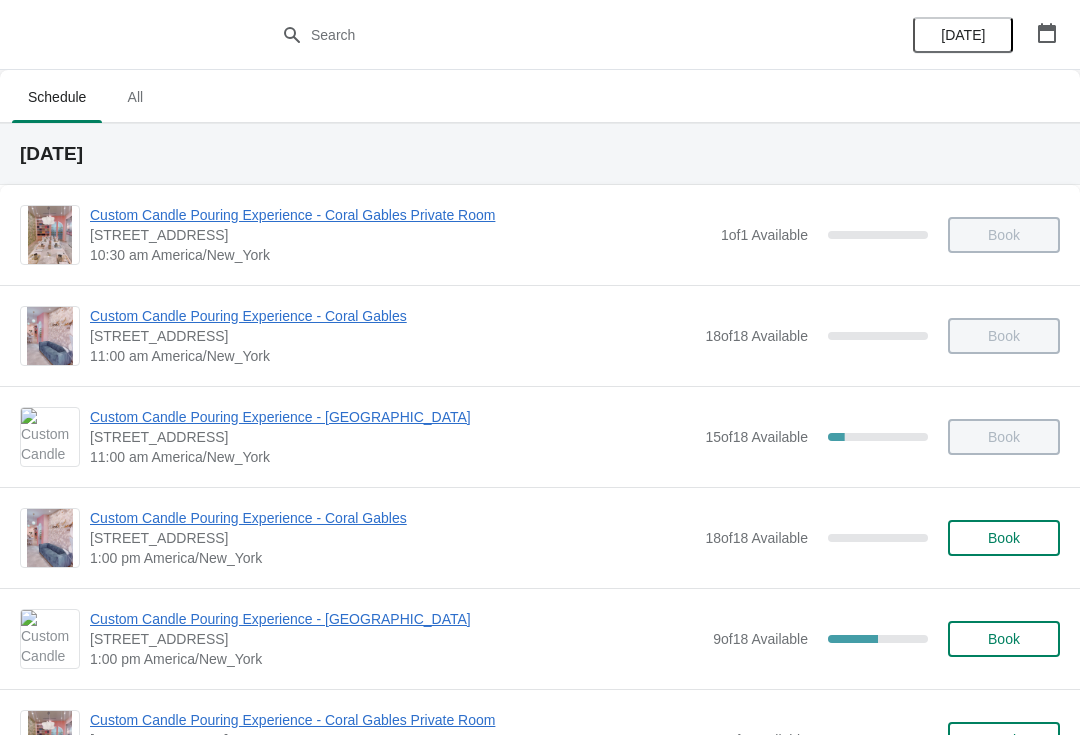 click at bounding box center (1047, 33) 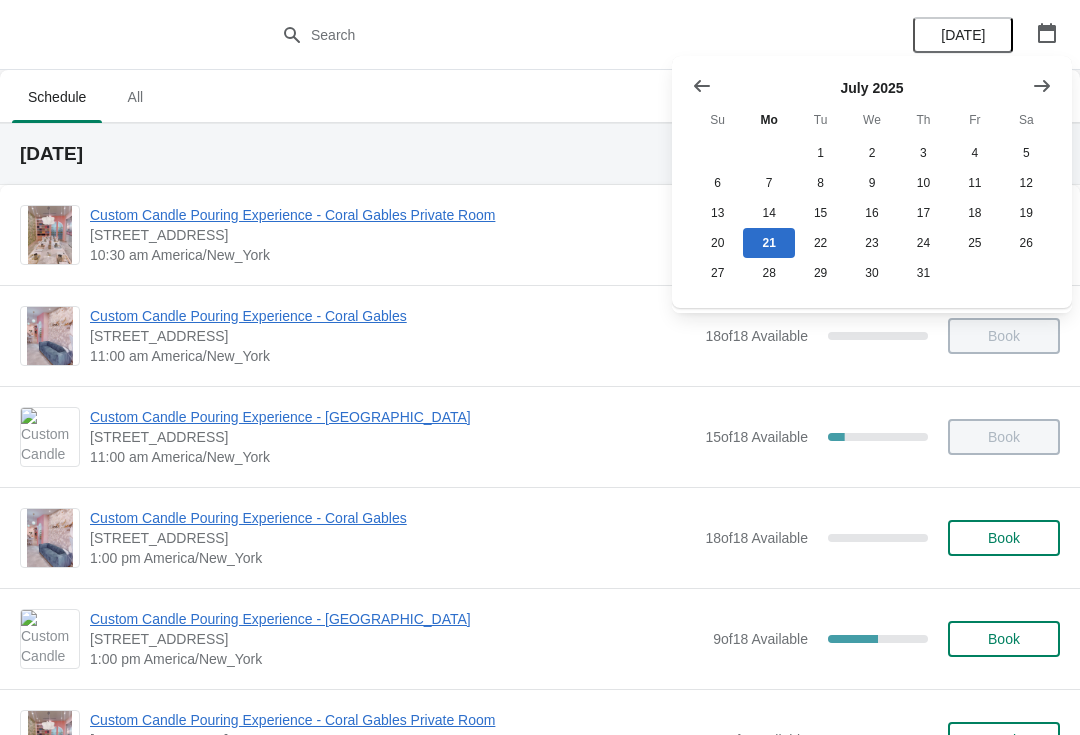 click 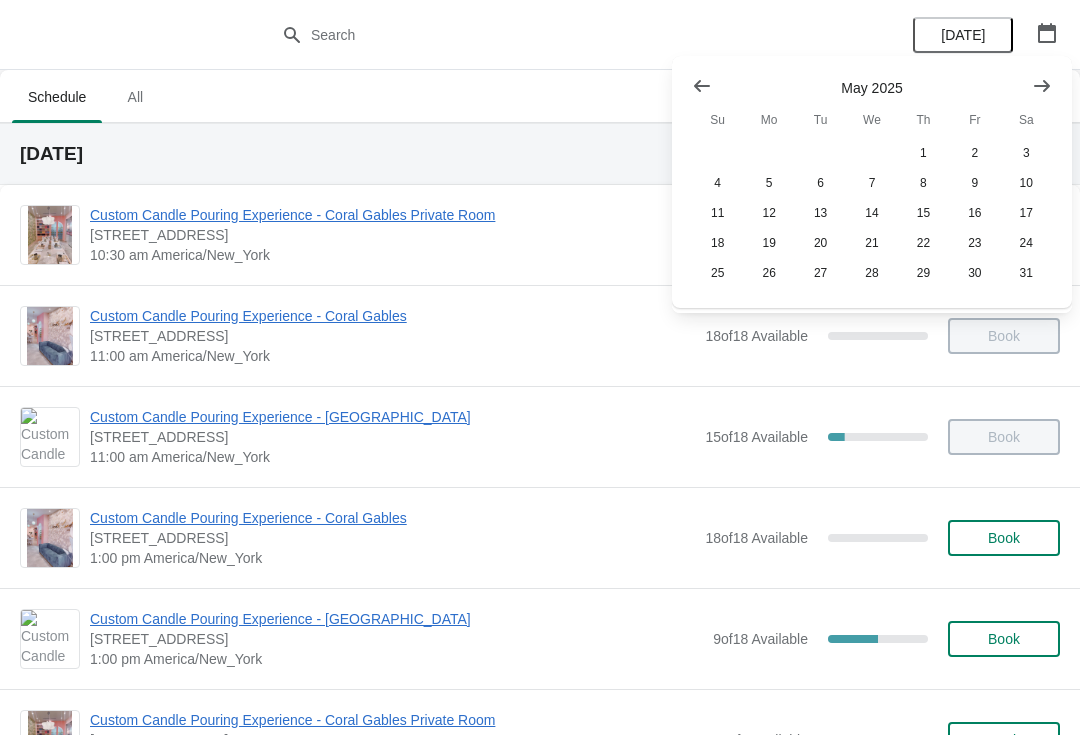 click at bounding box center (702, 86) 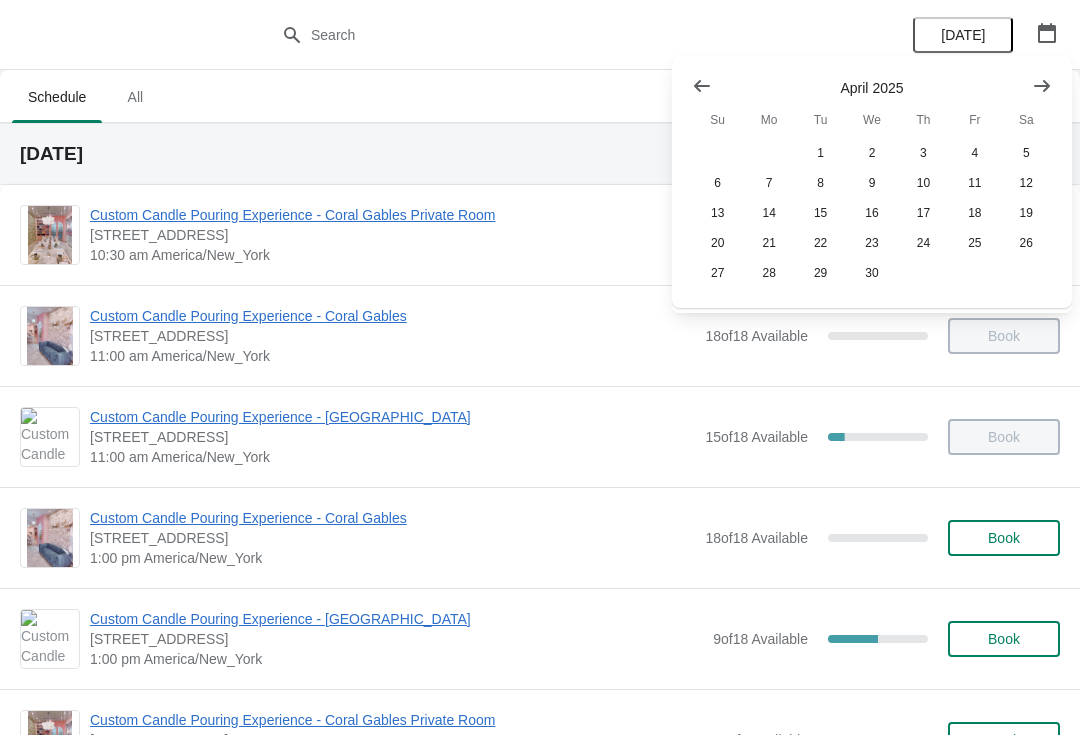 click at bounding box center (702, 86) 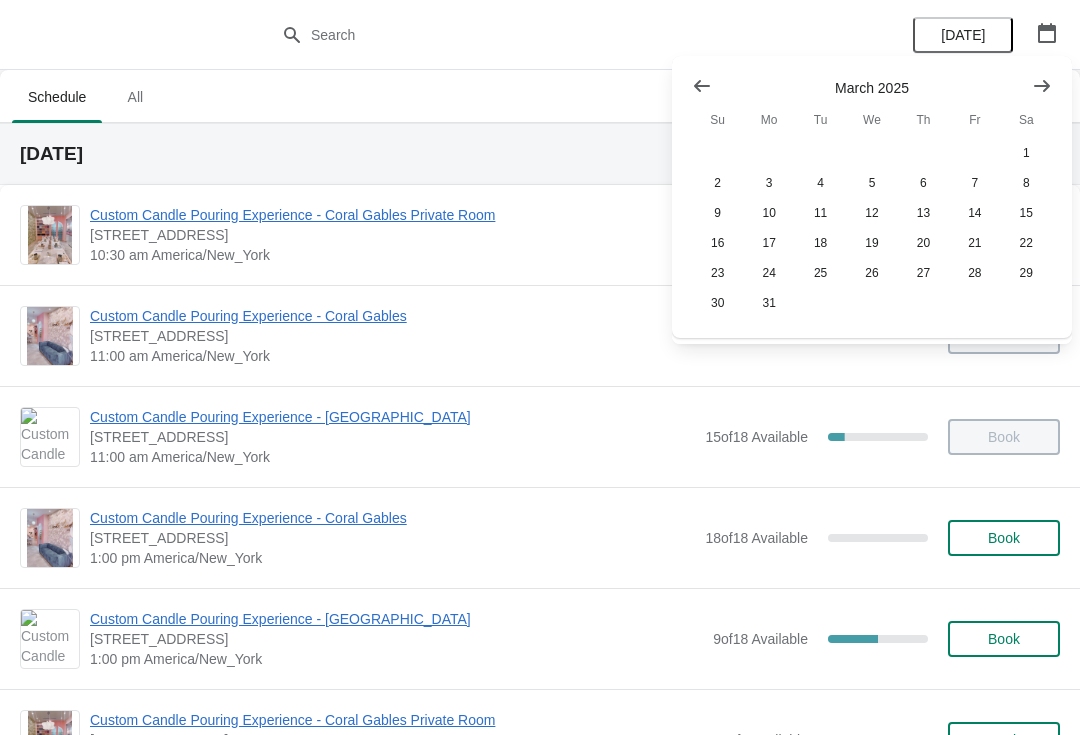click at bounding box center (702, 86) 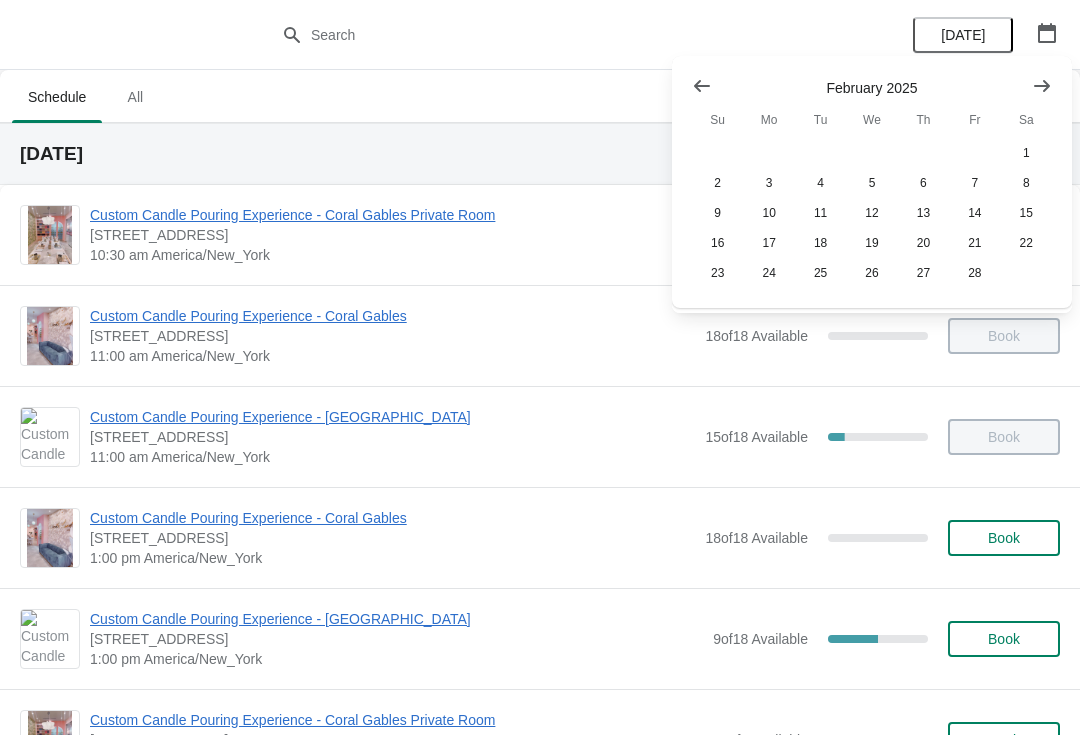click 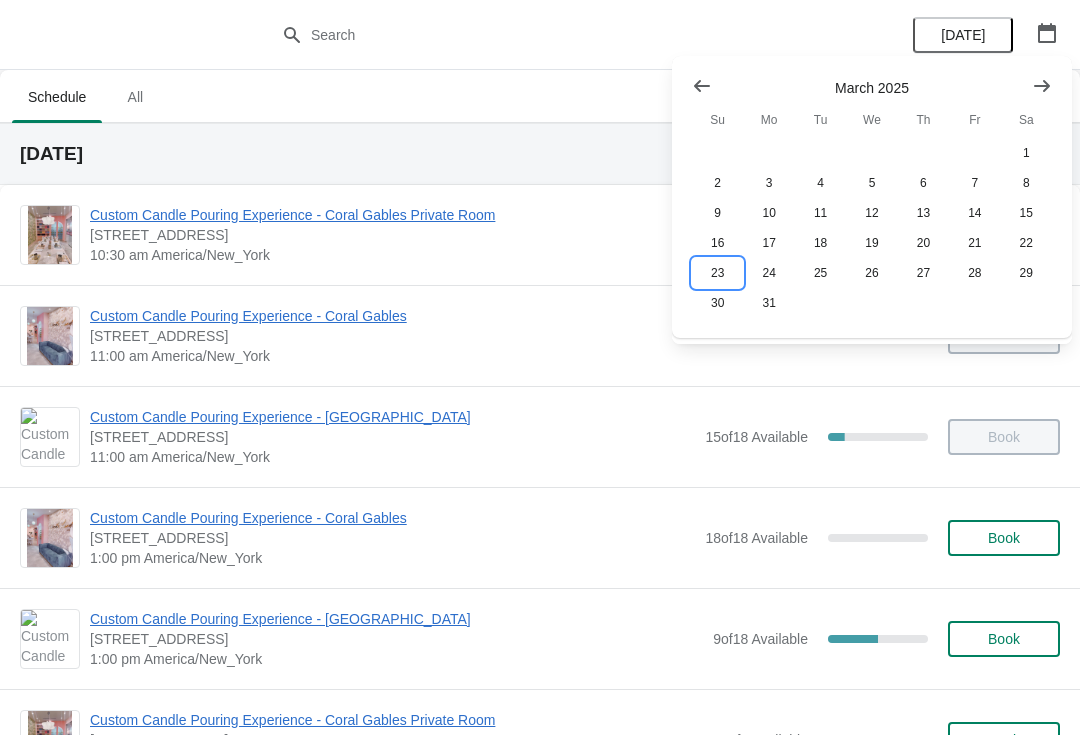 click on "23" at bounding box center (717, 273) 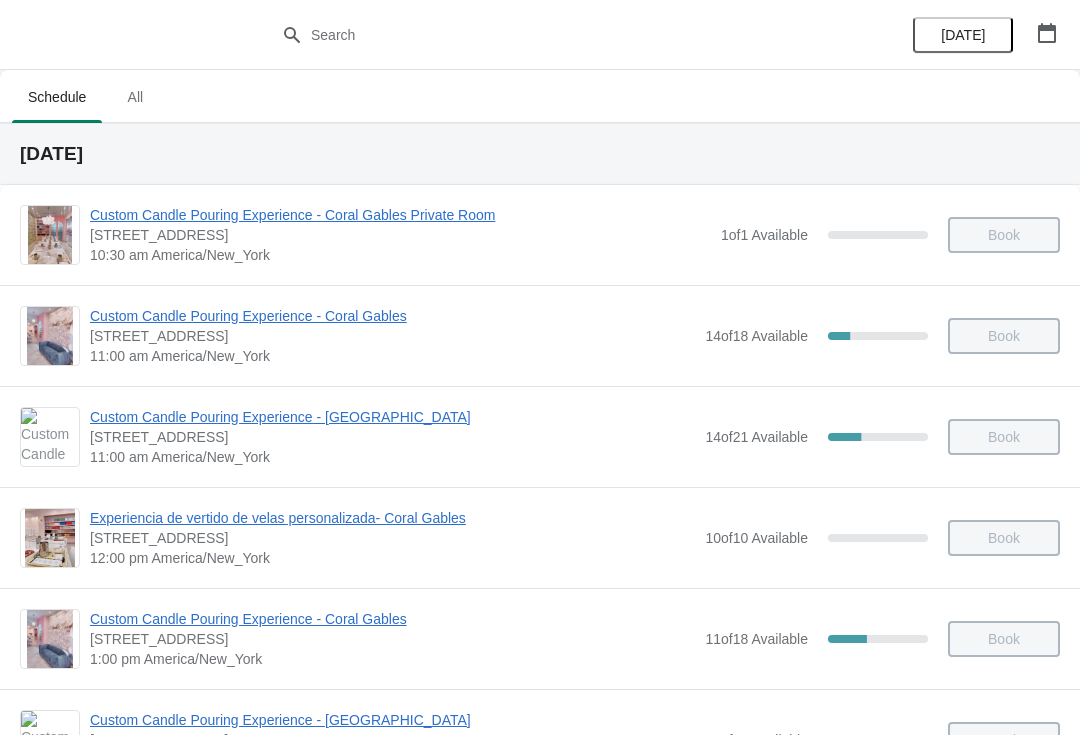 click on "Custom Candle Pouring Experience - Coral Gables" at bounding box center [392, 316] 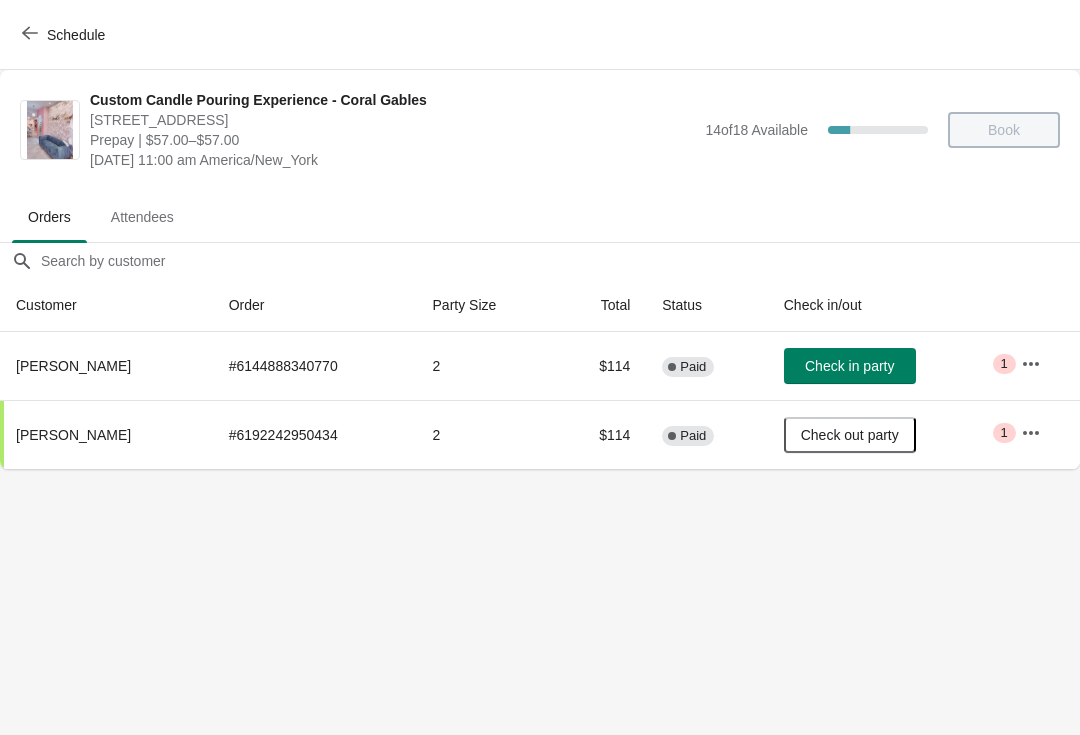 click on "Schedule" at bounding box center [65, 35] 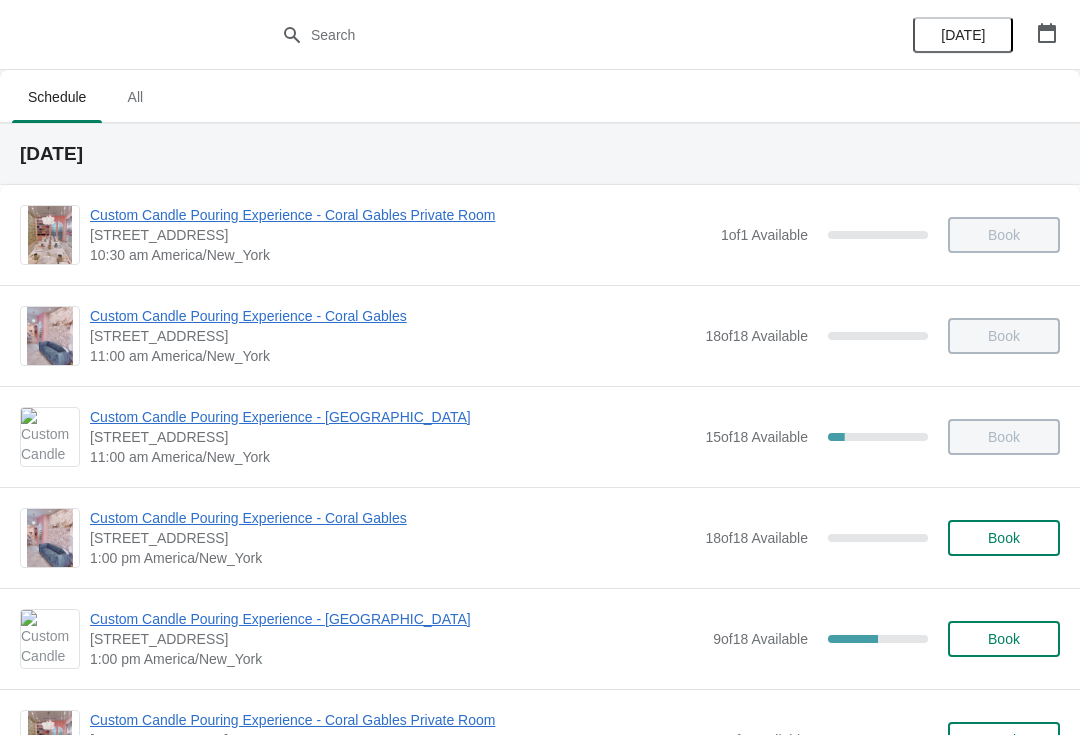 click 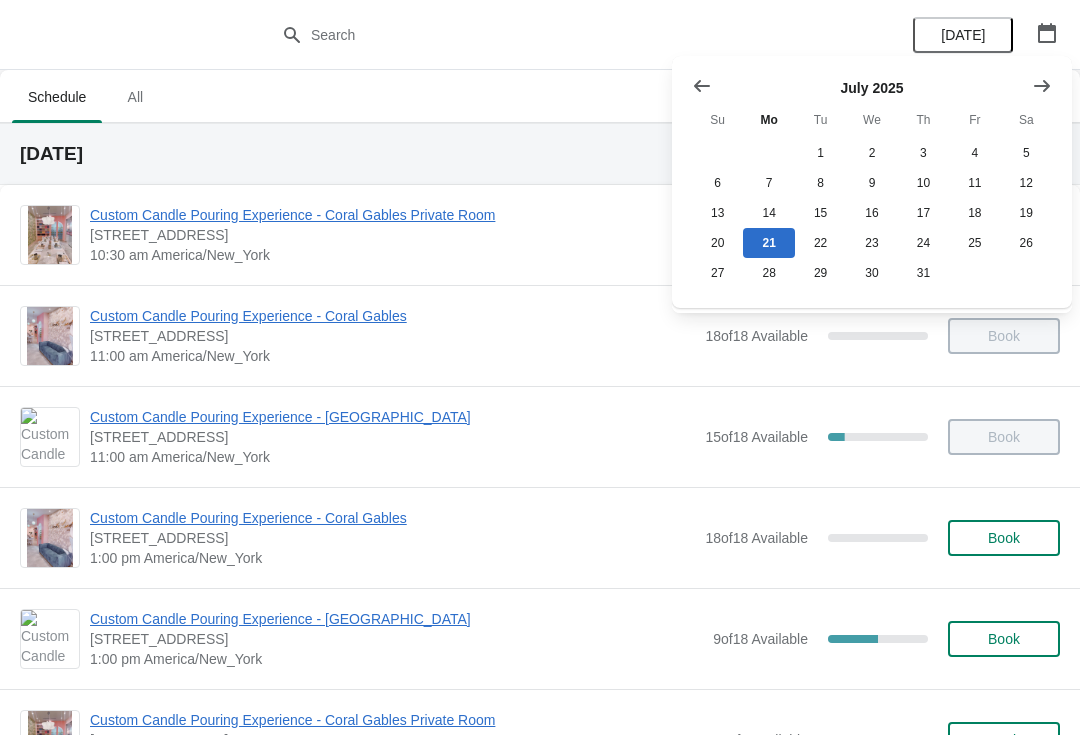 click 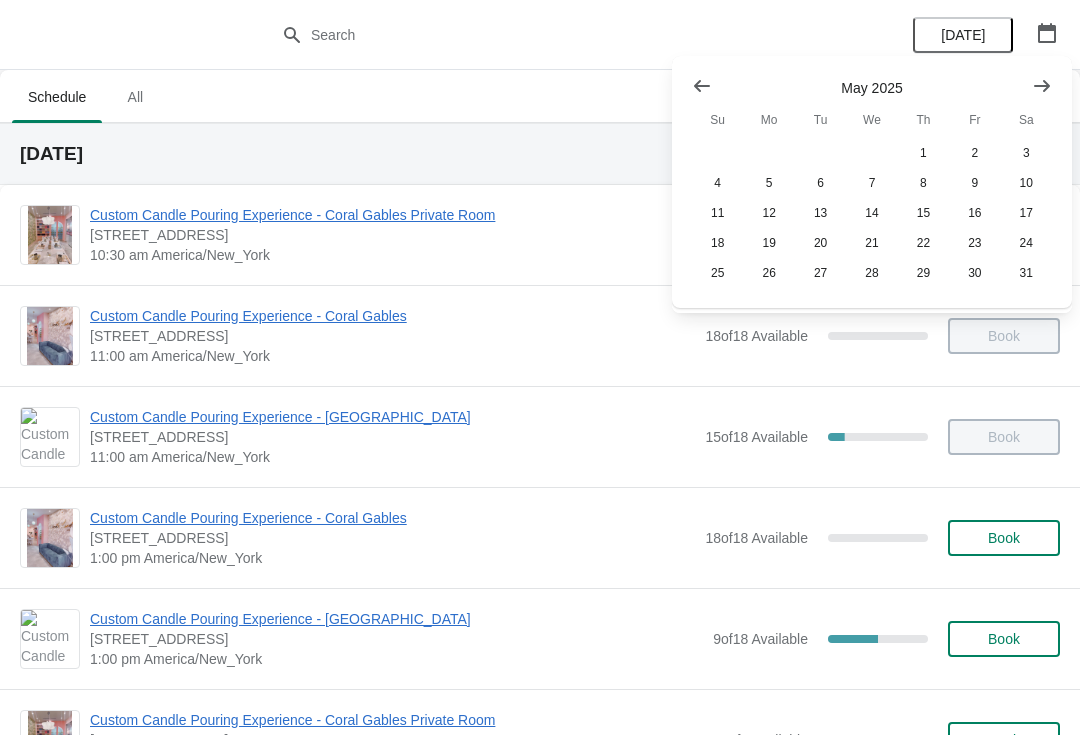 click 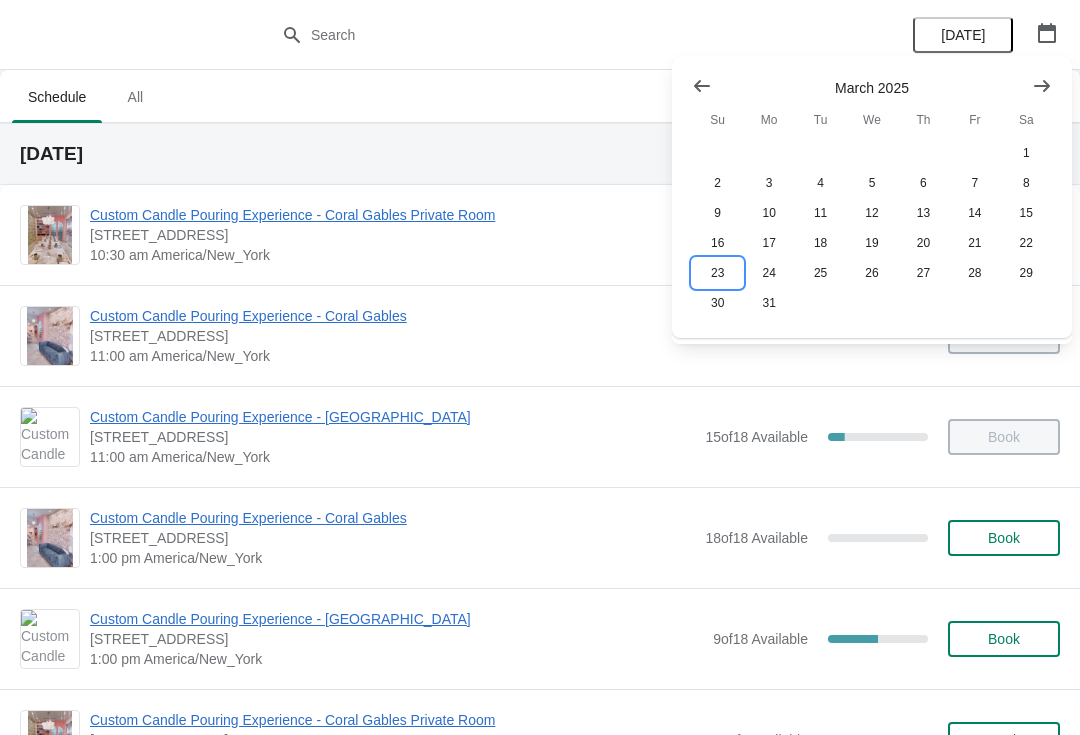 click on "23" at bounding box center (717, 273) 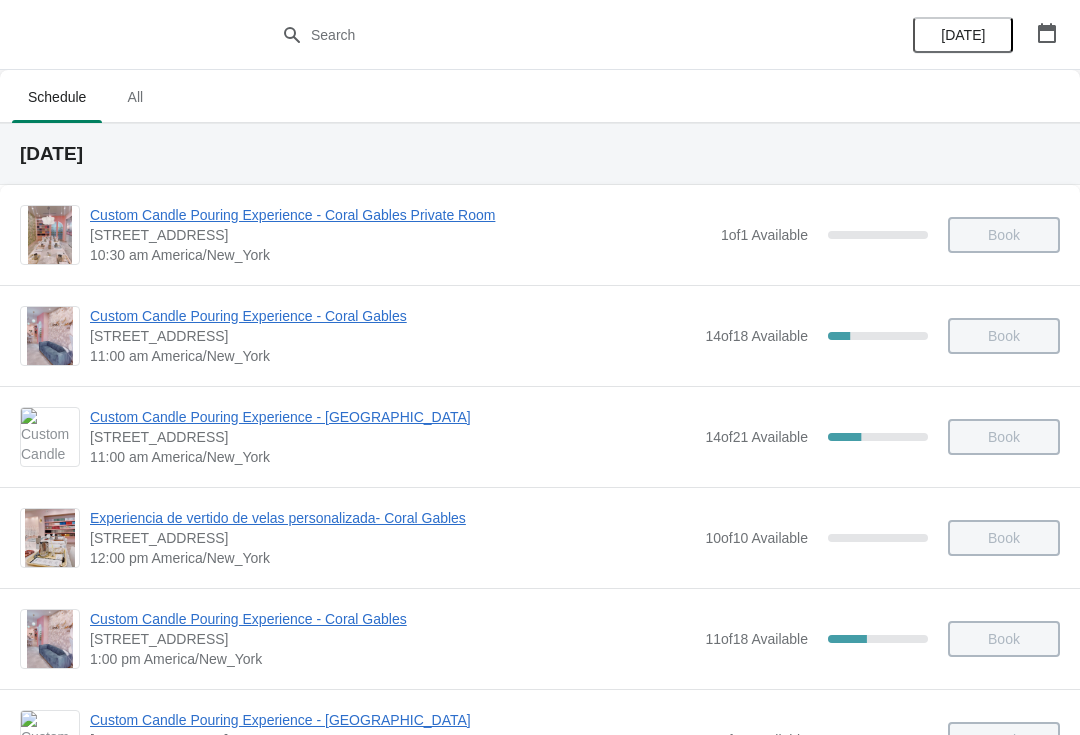 click on "Custom Candle Pouring Experience - Coral Gables" at bounding box center [392, 619] 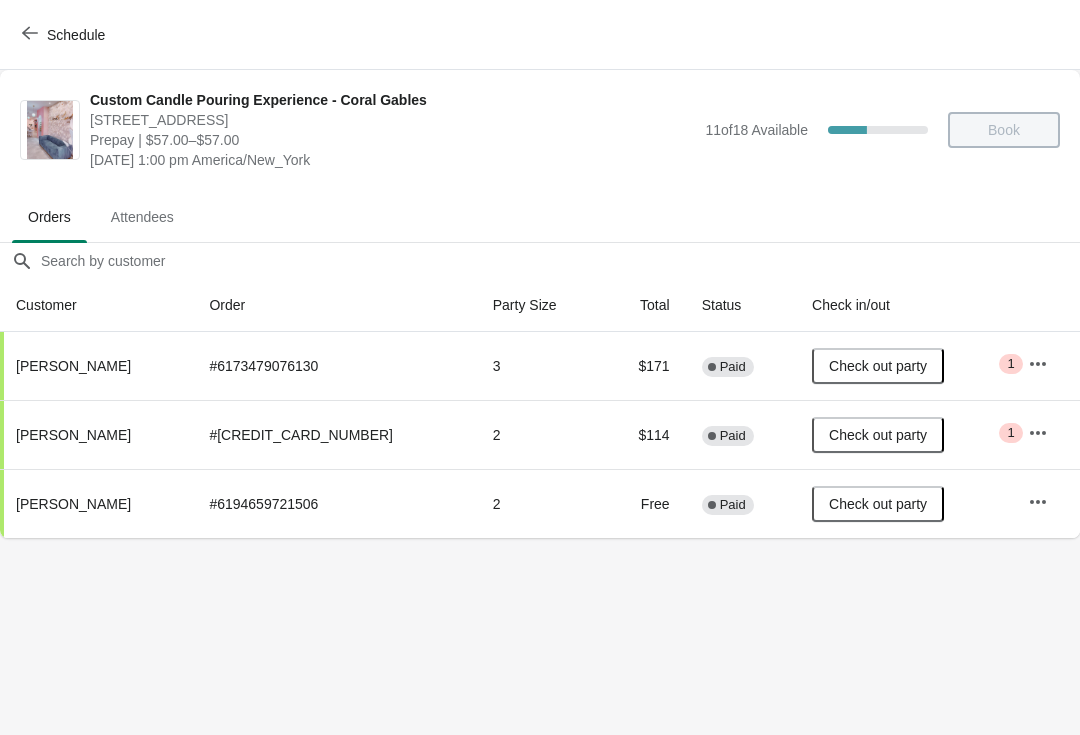 click on "Schedule" at bounding box center (65, 34) 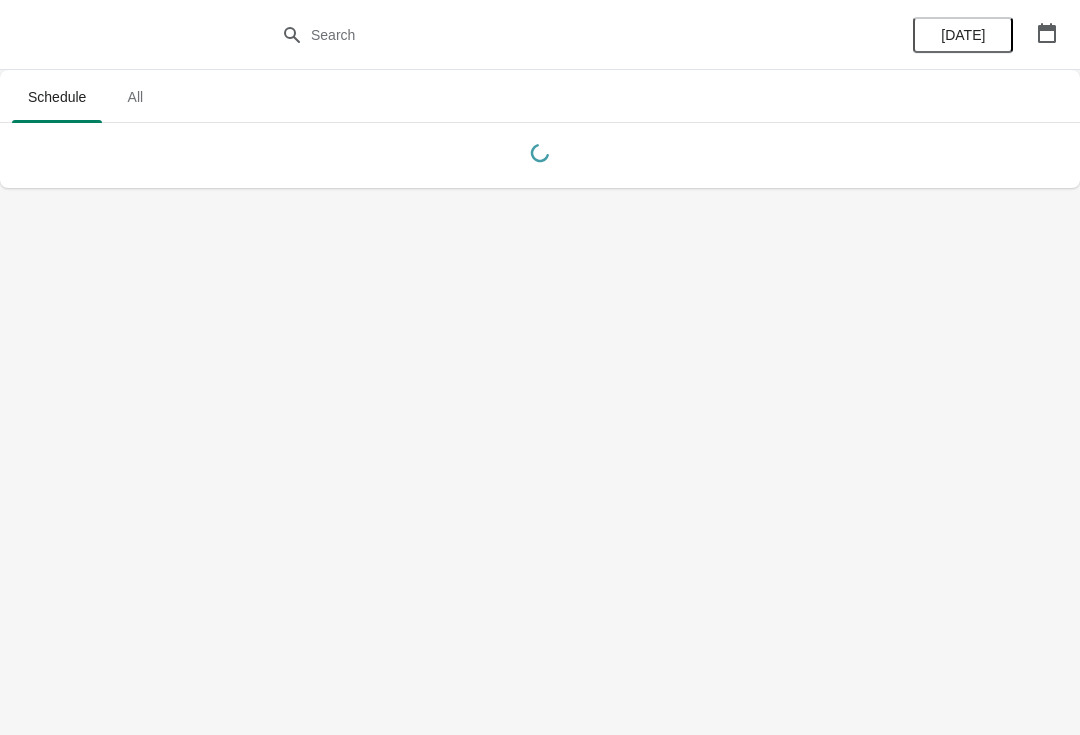 click 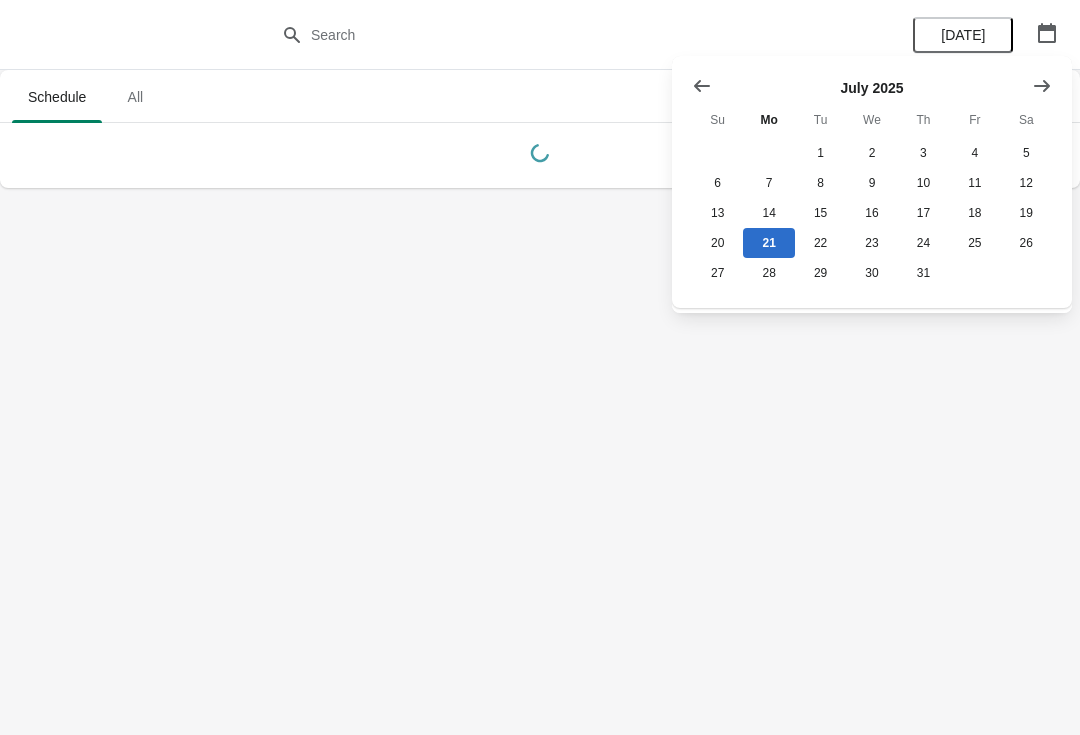 click 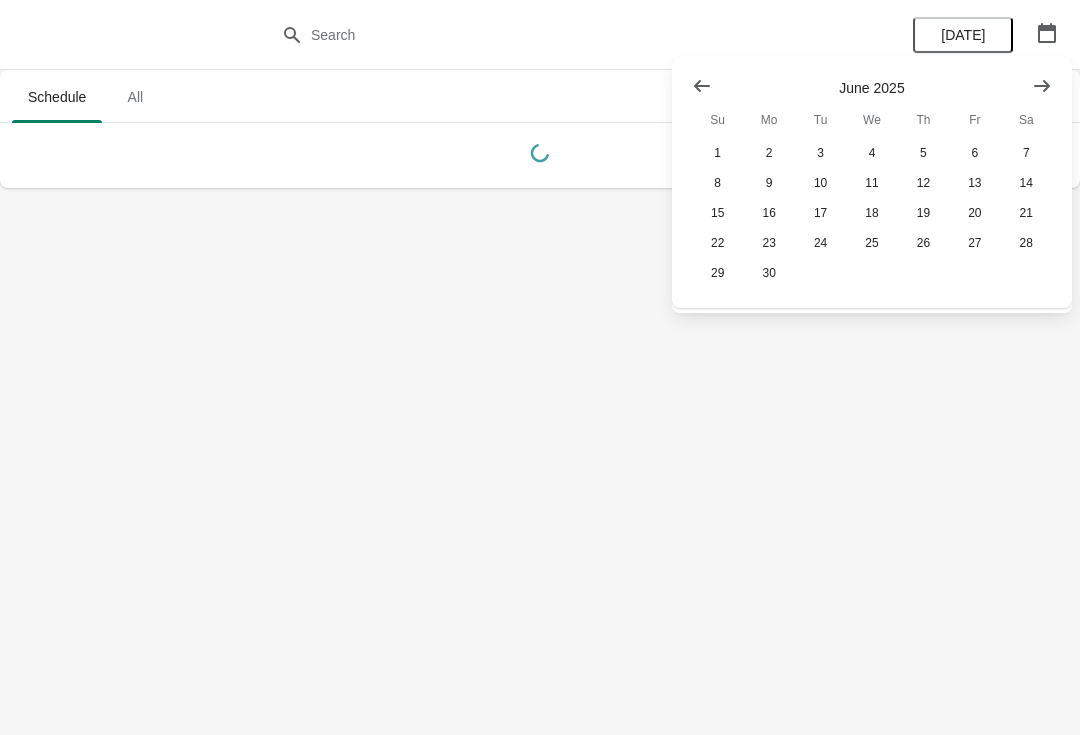 click at bounding box center (702, 86) 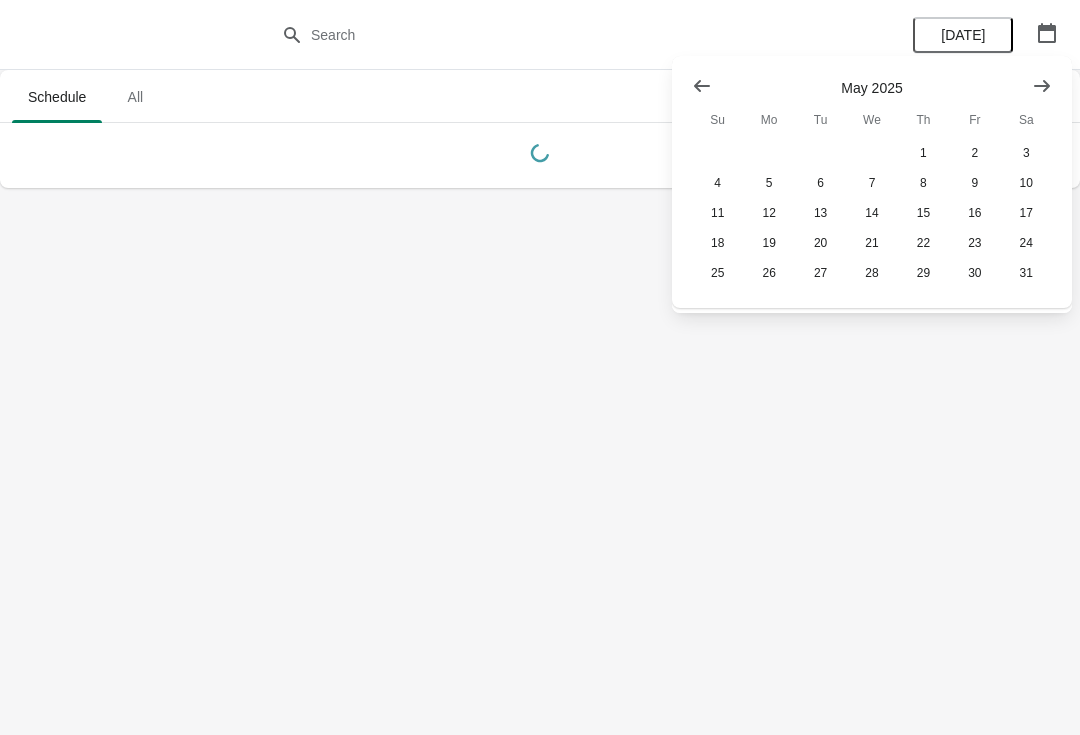click at bounding box center [702, 86] 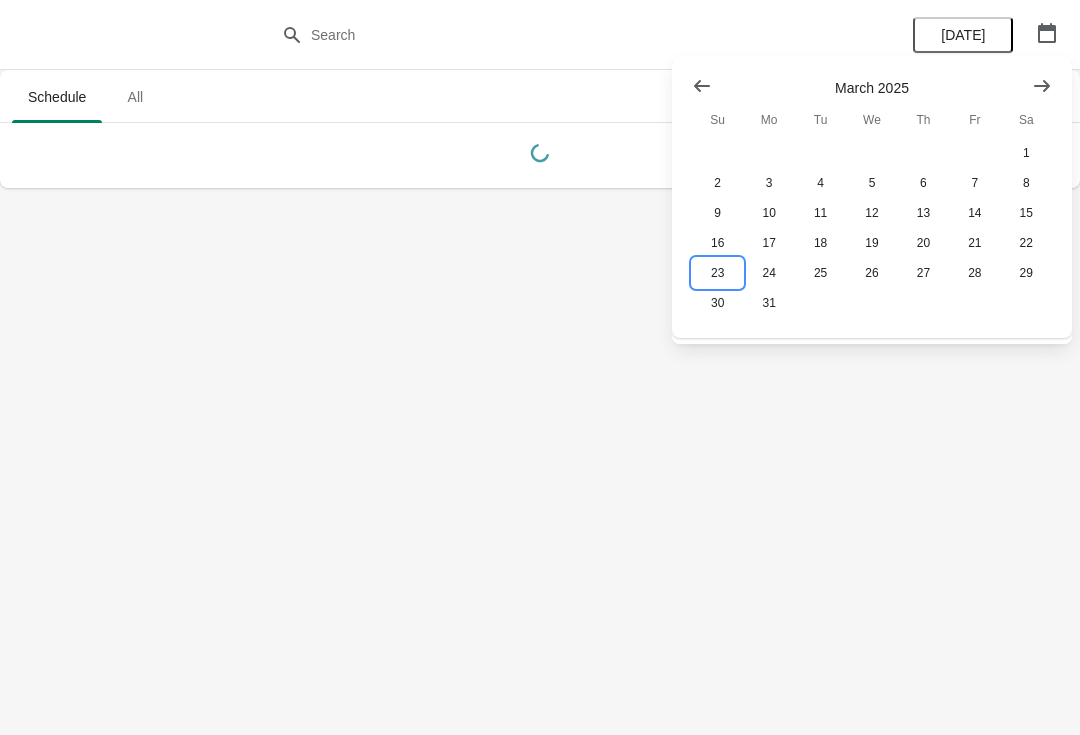 click on "23" at bounding box center (717, 273) 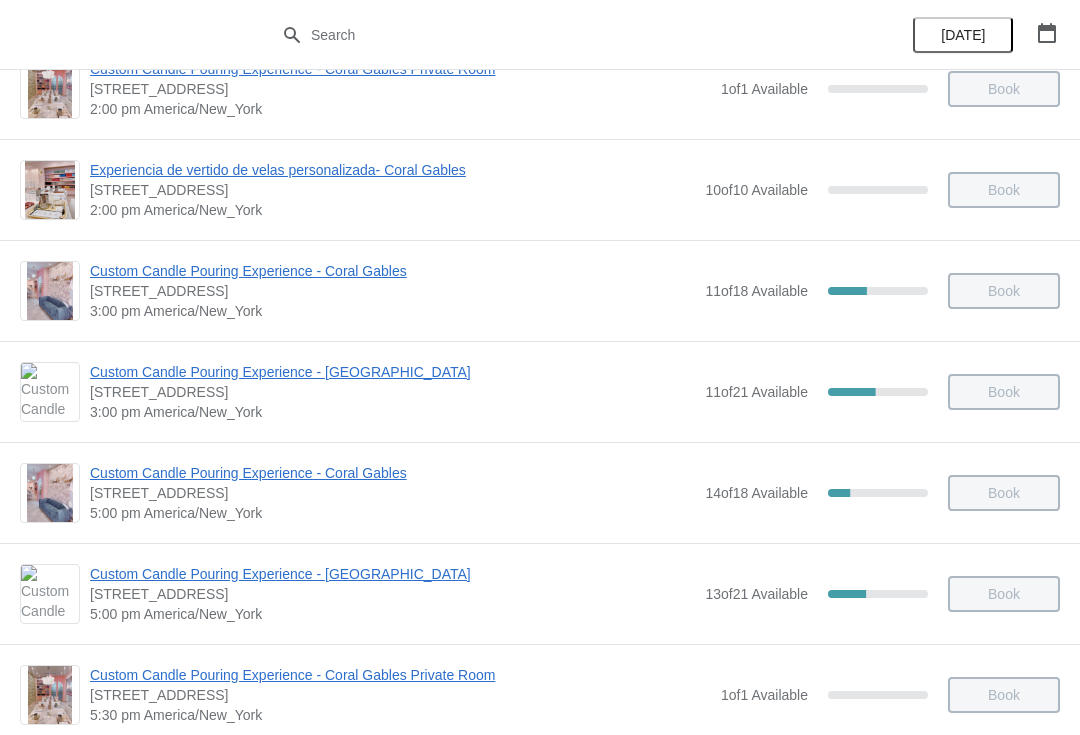 scroll, scrollTop: 757, scrollLeft: 0, axis: vertical 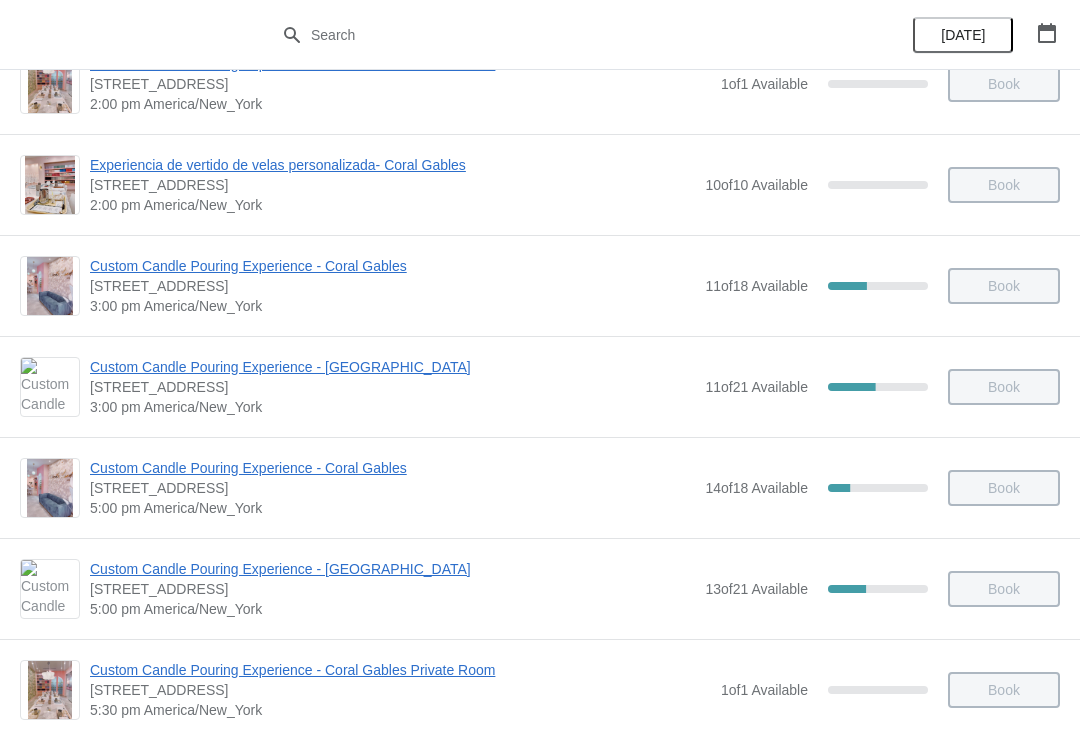 click on "Custom Candle Pouring Experience - Coral Gables" at bounding box center (392, 266) 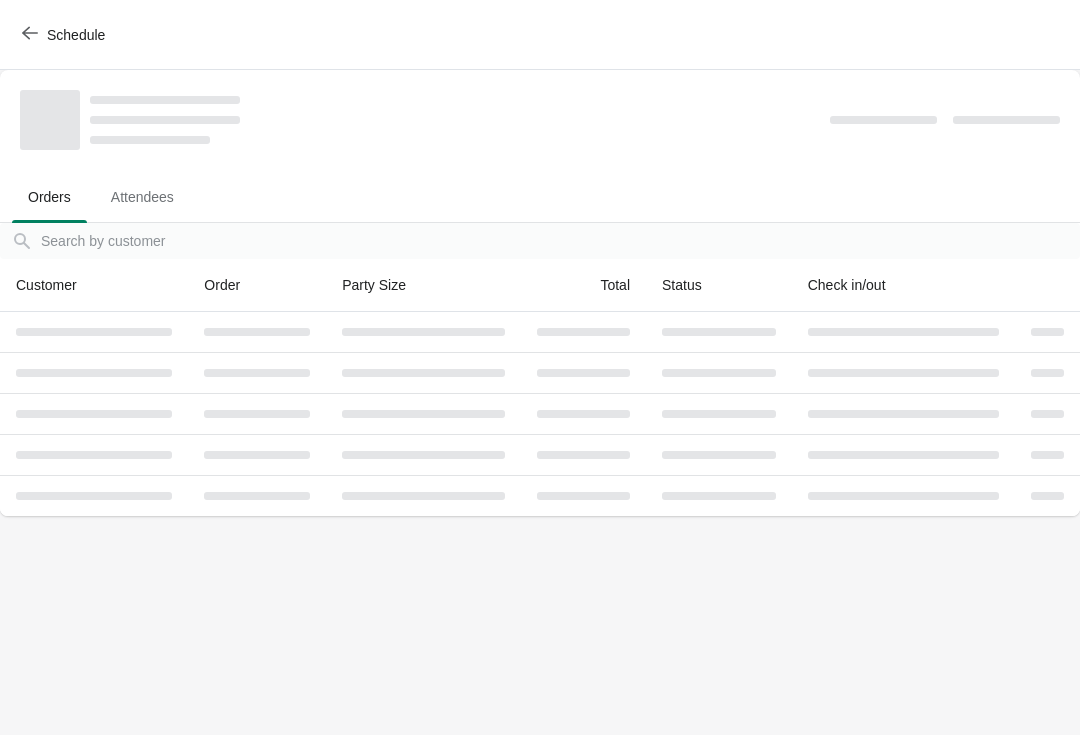 scroll, scrollTop: 0, scrollLeft: 0, axis: both 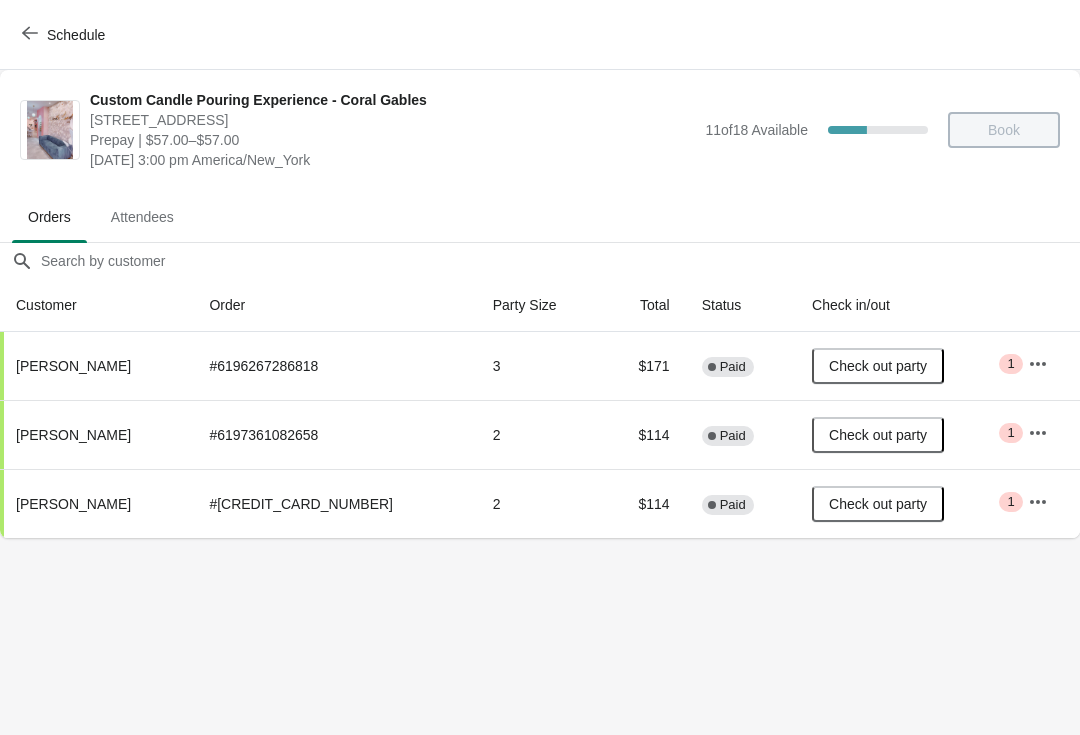 click 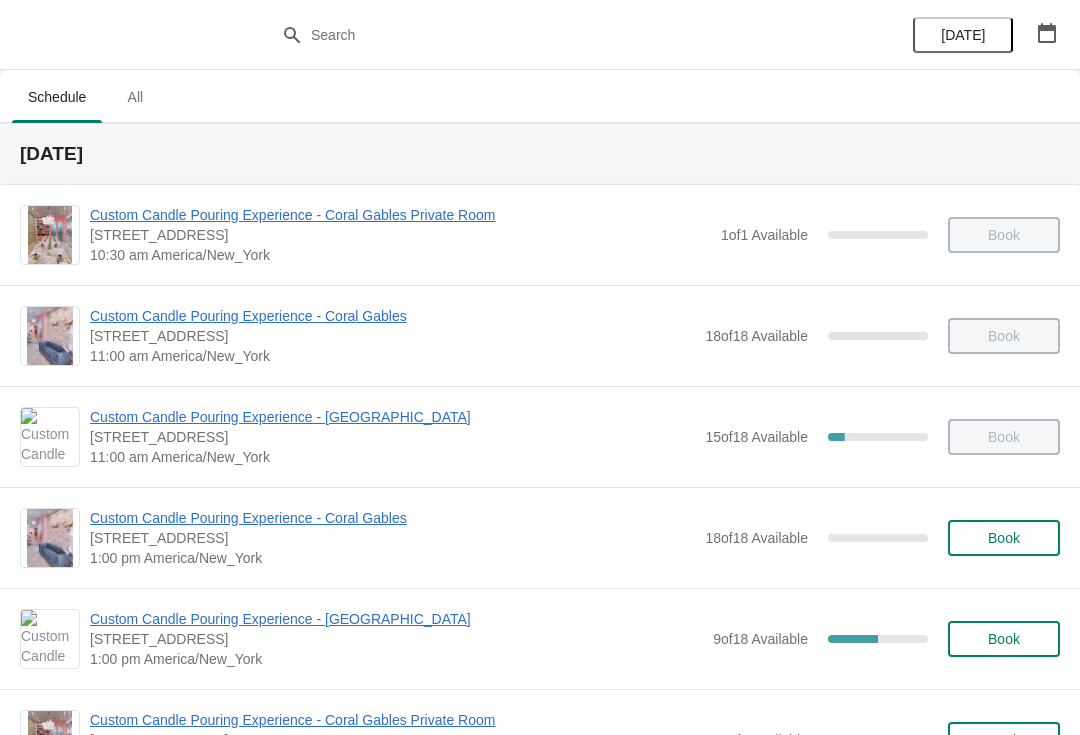 click 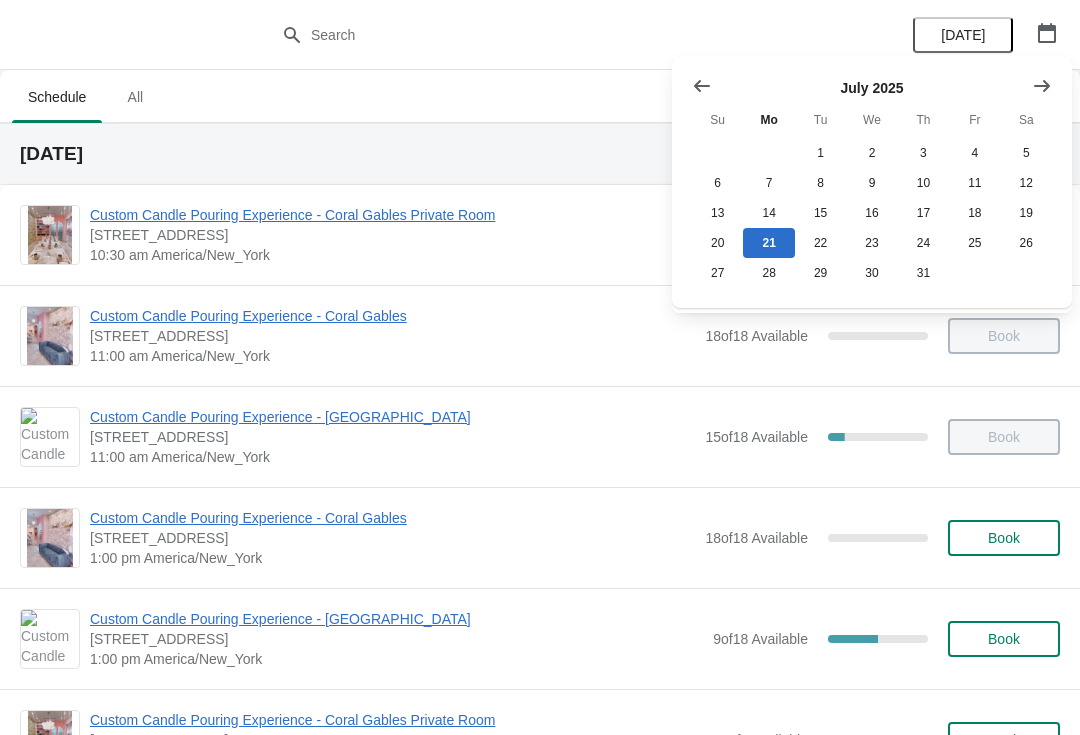 click 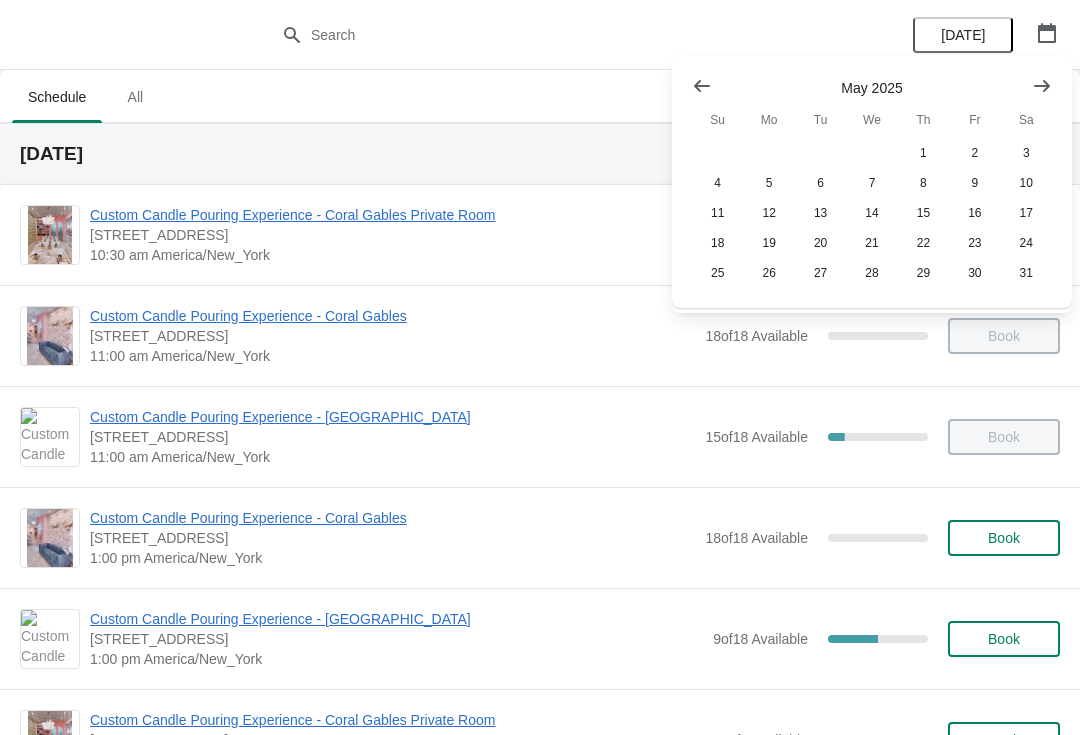 click 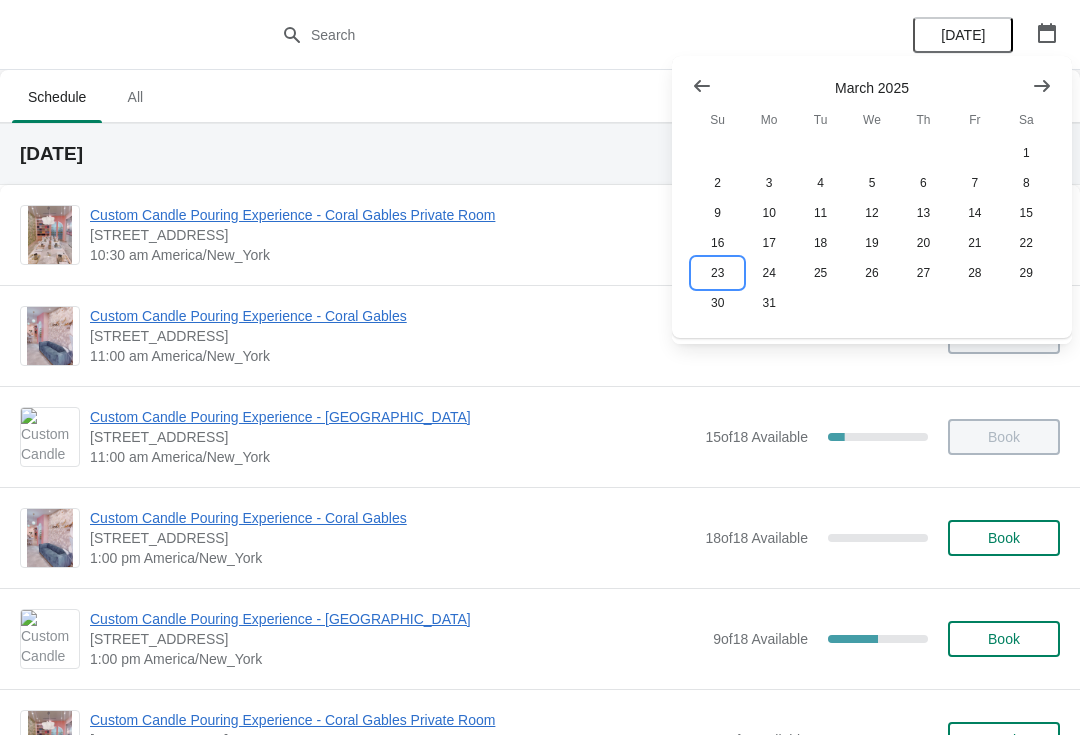 click on "23" at bounding box center (717, 273) 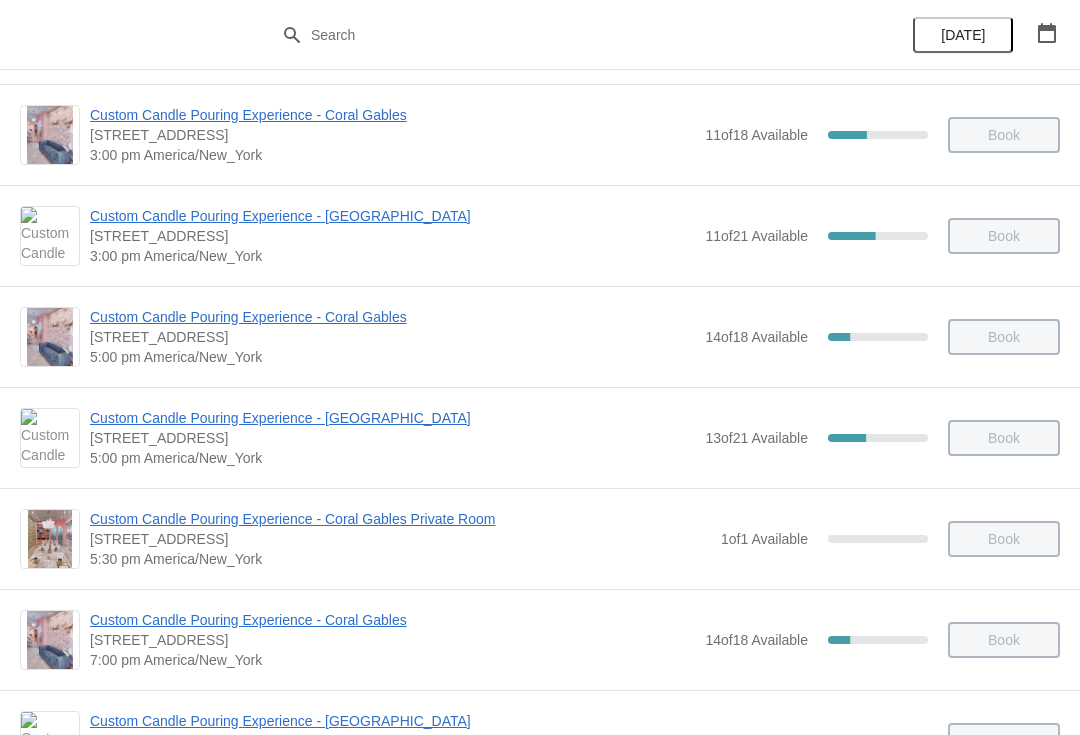 scroll, scrollTop: 909, scrollLeft: 0, axis: vertical 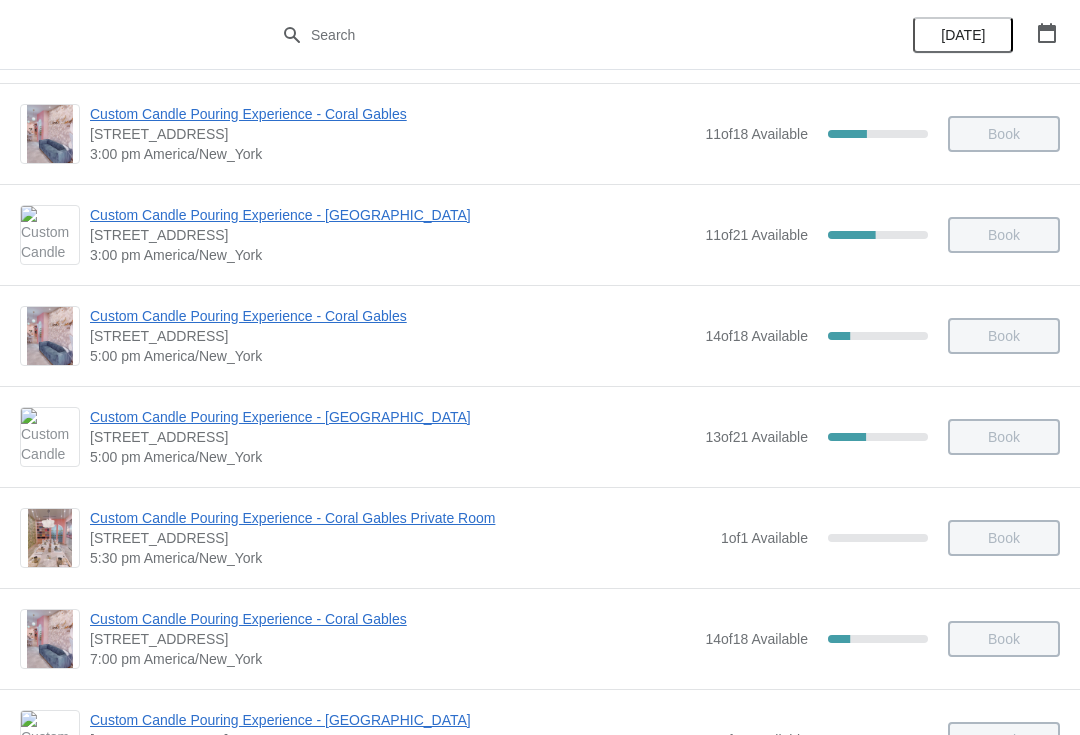 click on "Custom Candle Pouring Experience - Coral Gables" at bounding box center (392, 316) 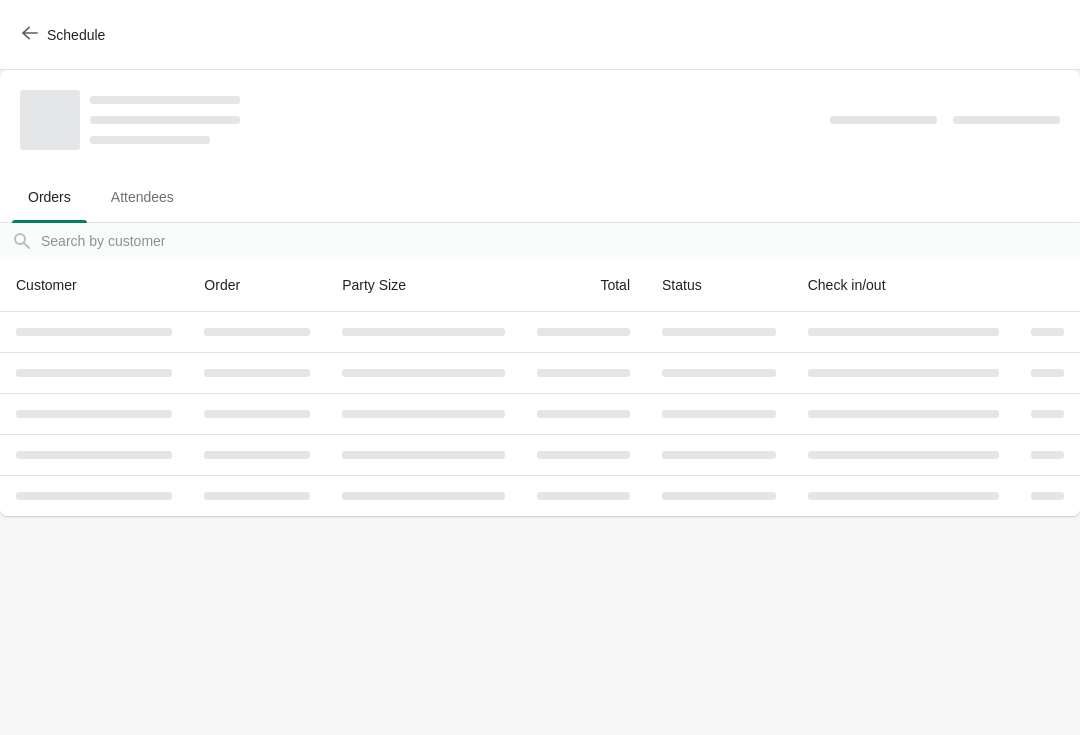 scroll, scrollTop: 0, scrollLeft: 0, axis: both 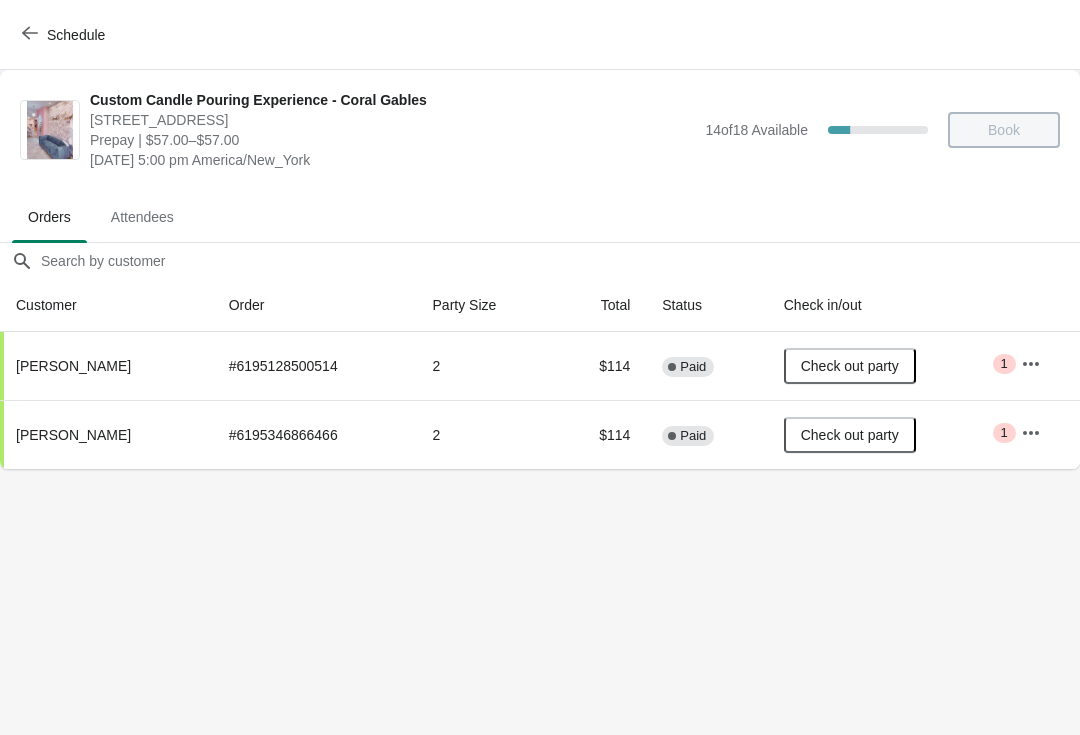 click on "Schedule" at bounding box center (76, 35) 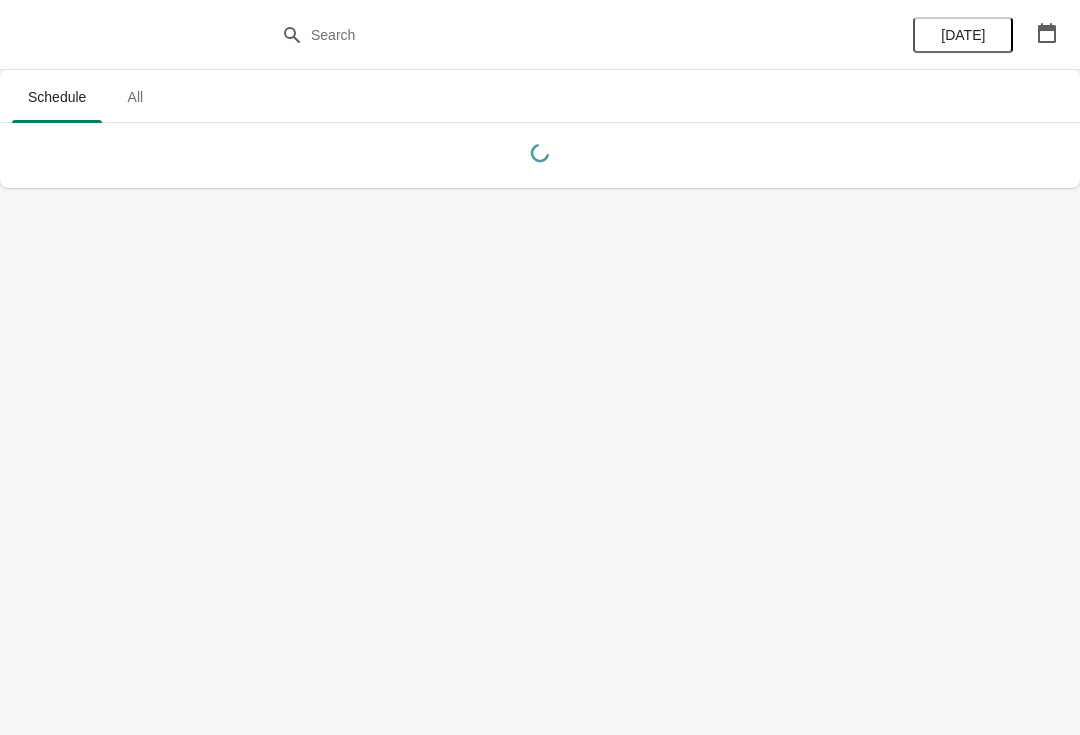 click 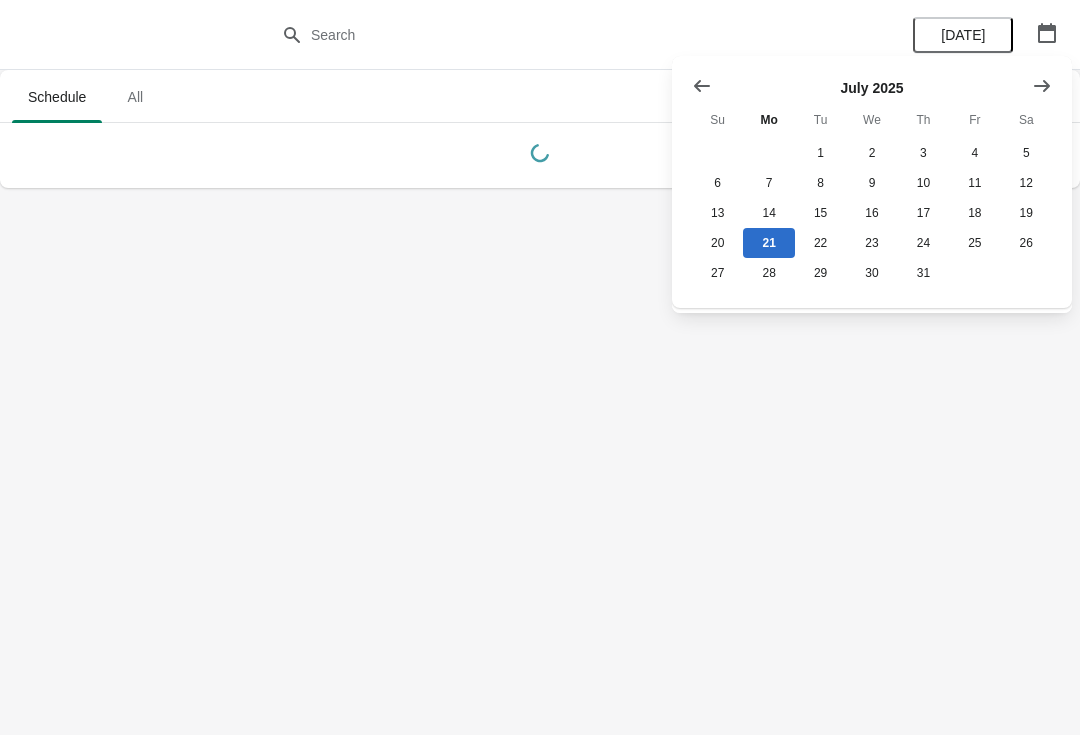 click at bounding box center (702, 86) 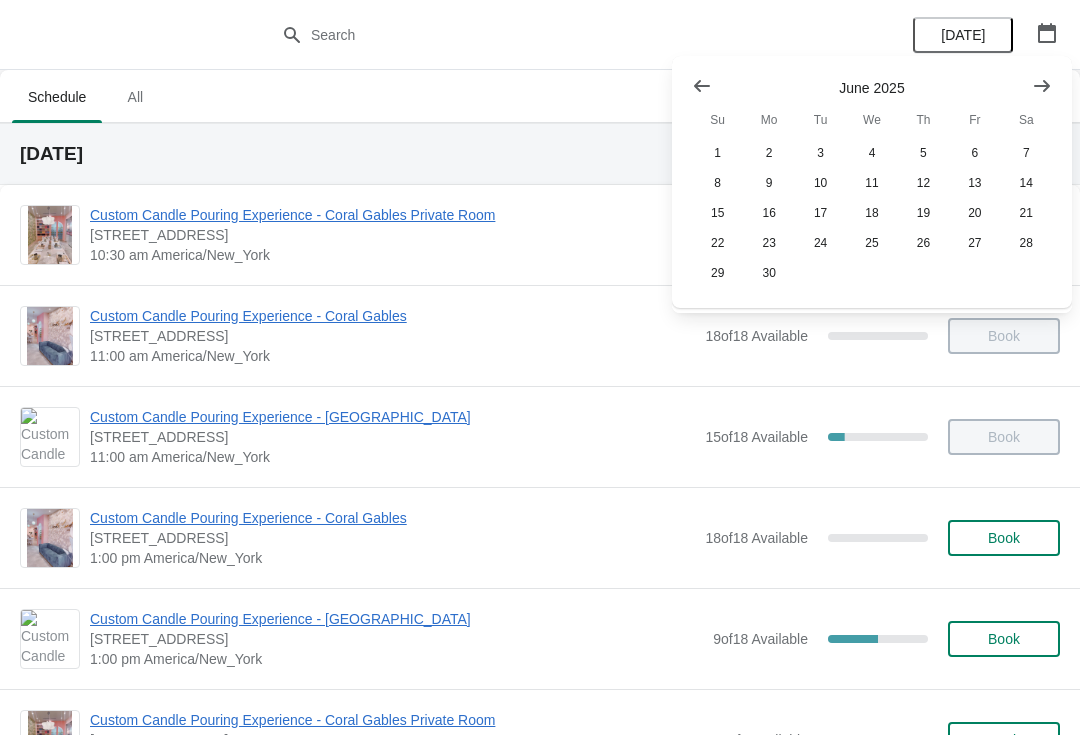 click at bounding box center (702, 86) 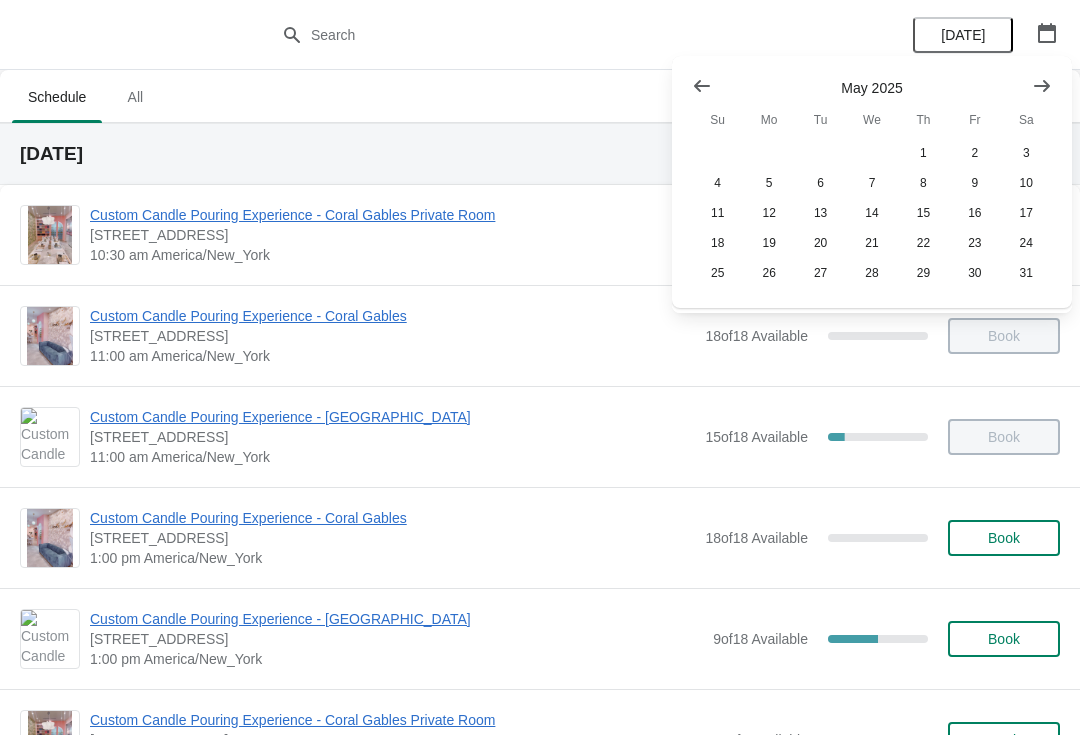 click 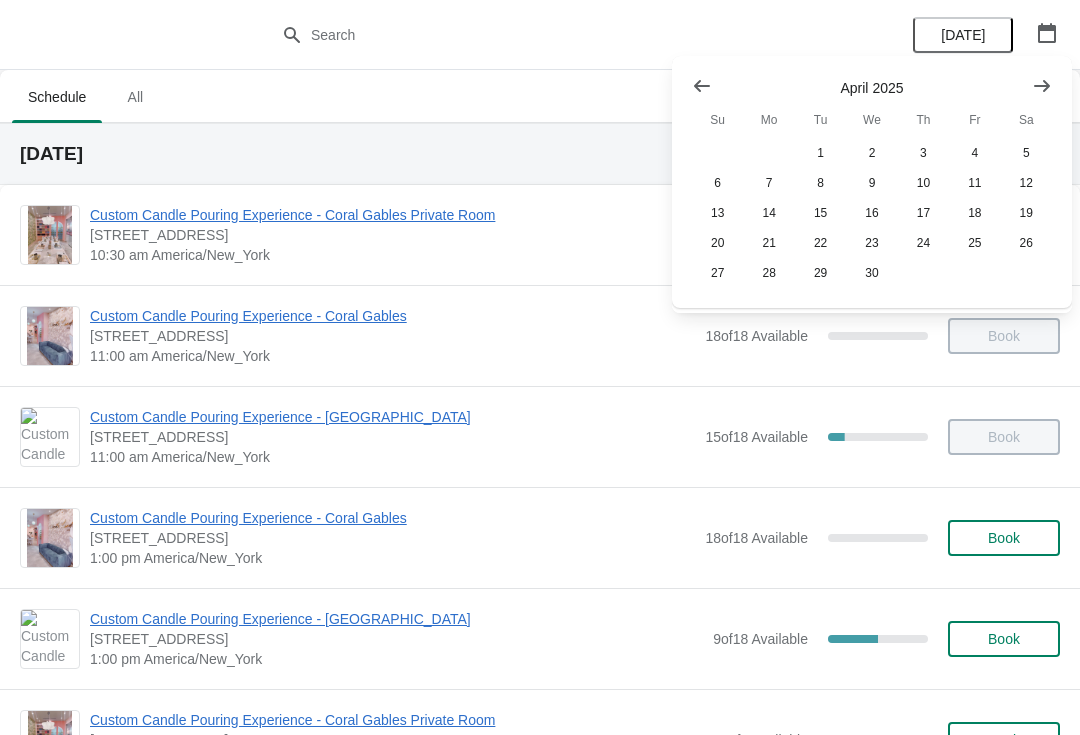 click 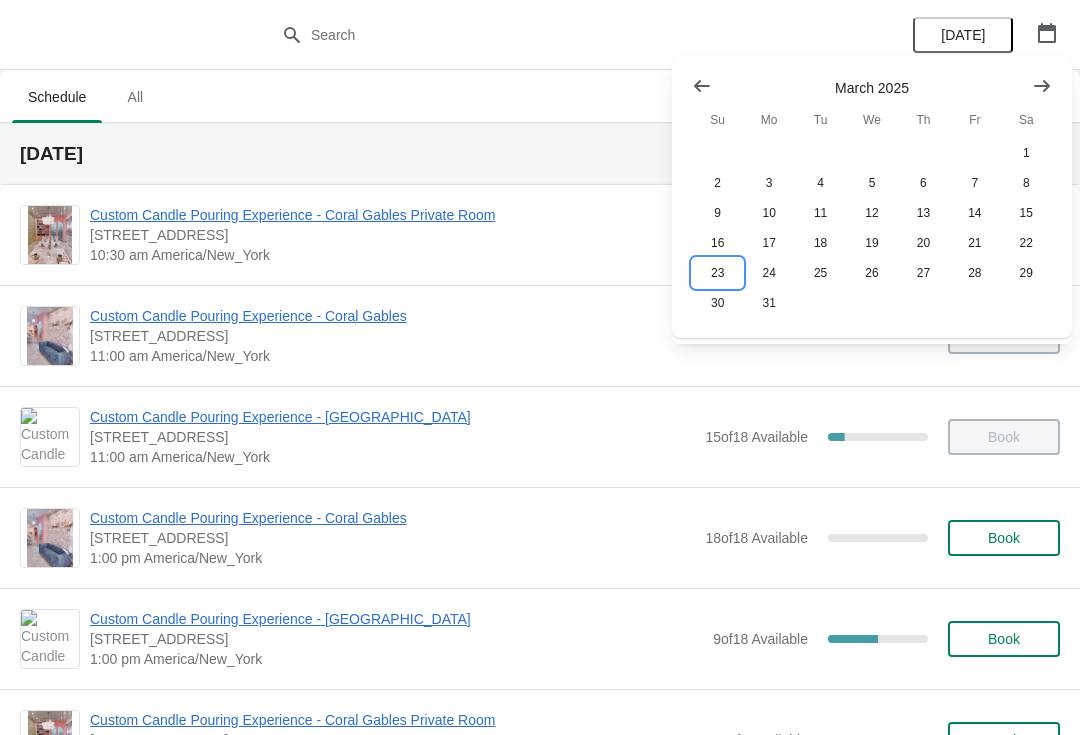 click on "23" at bounding box center (717, 273) 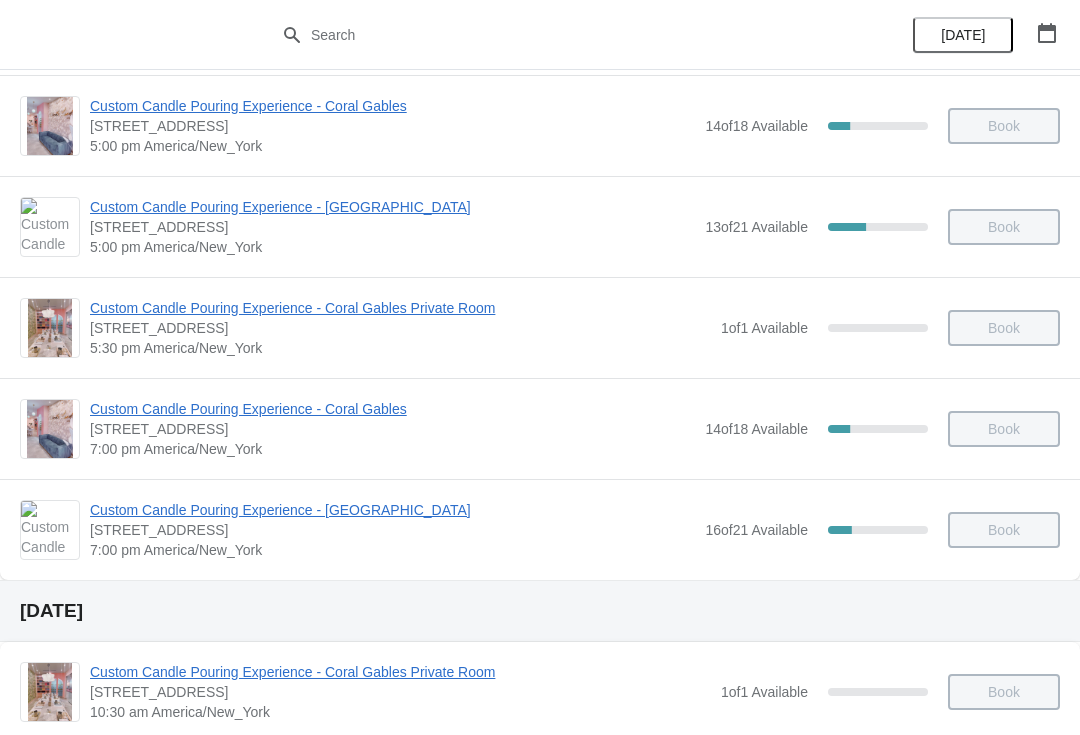 scroll, scrollTop: 1122, scrollLeft: 0, axis: vertical 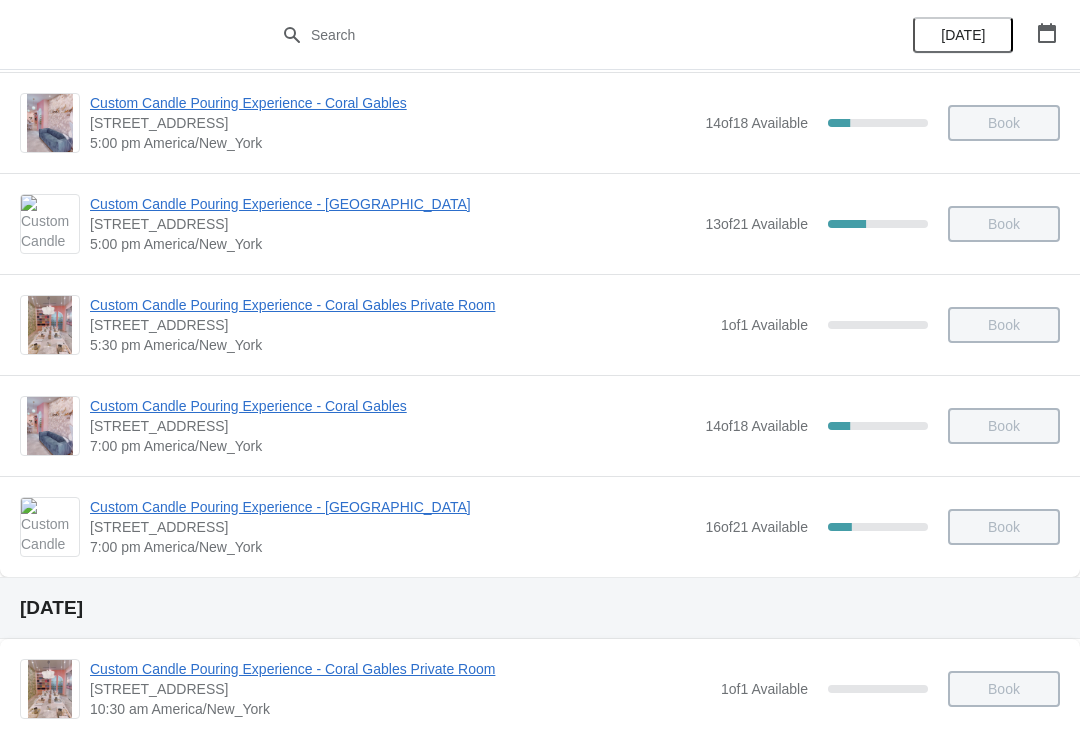 click on "Custom Candle Pouring Experience - Coral Gables" at bounding box center (392, 406) 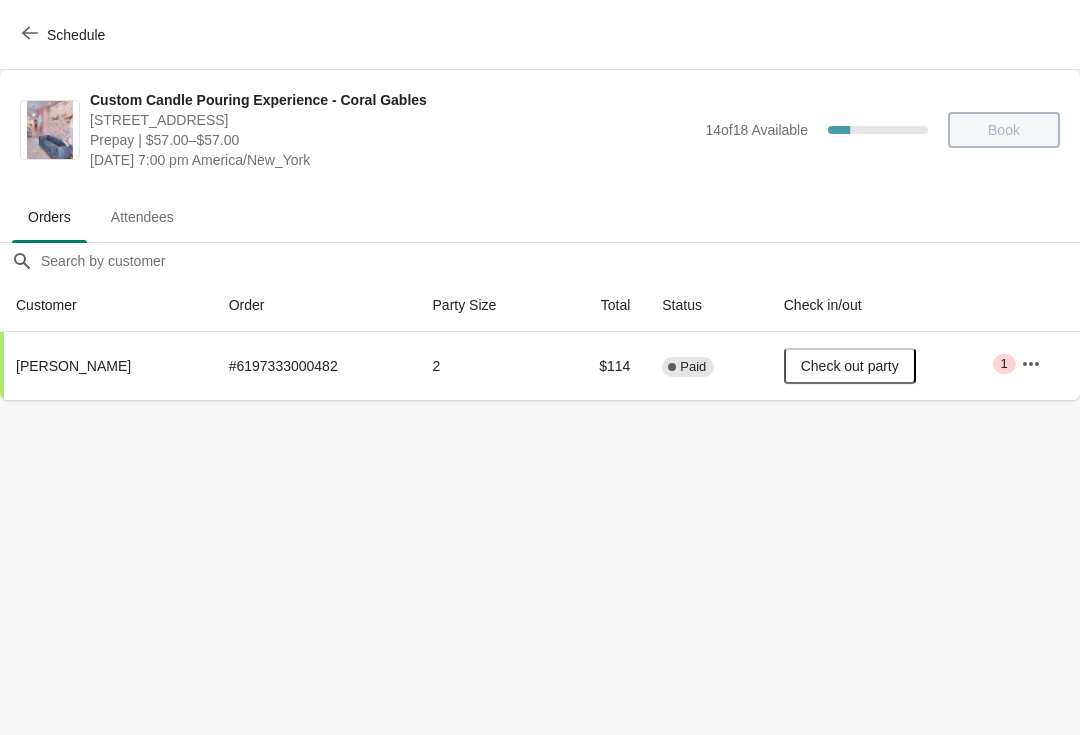 click at bounding box center [1031, 364] 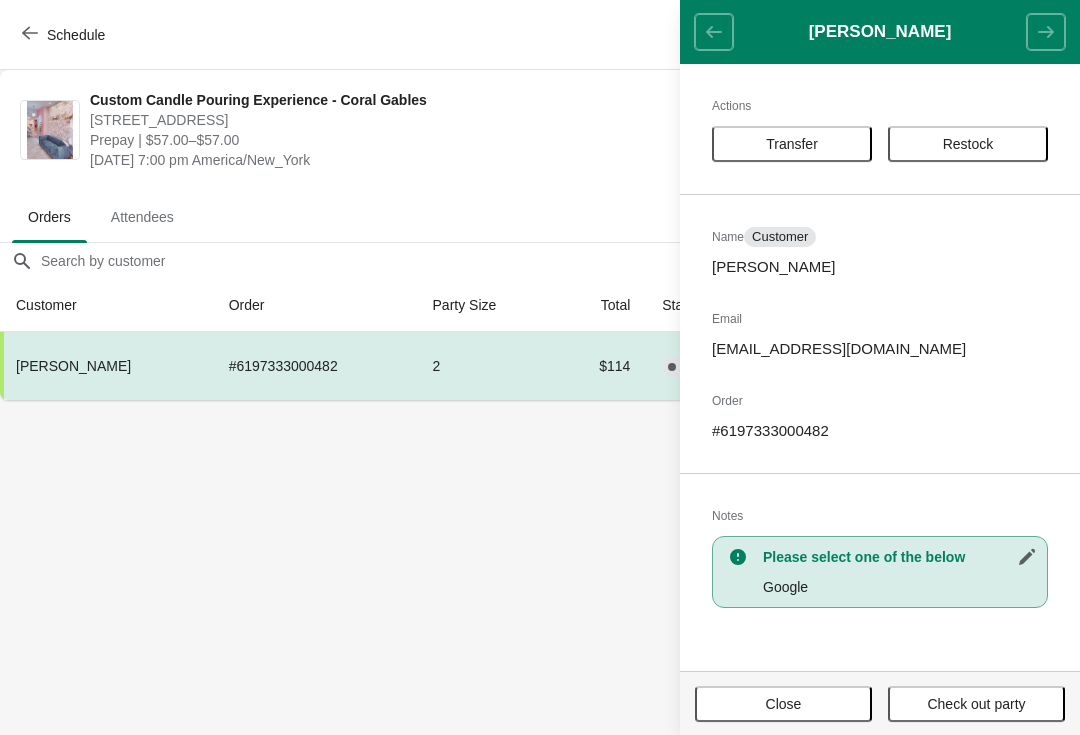 click on "[EMAIL_ADDRESS][DOMAIN_NAME]" at bounding box center [880, 349] 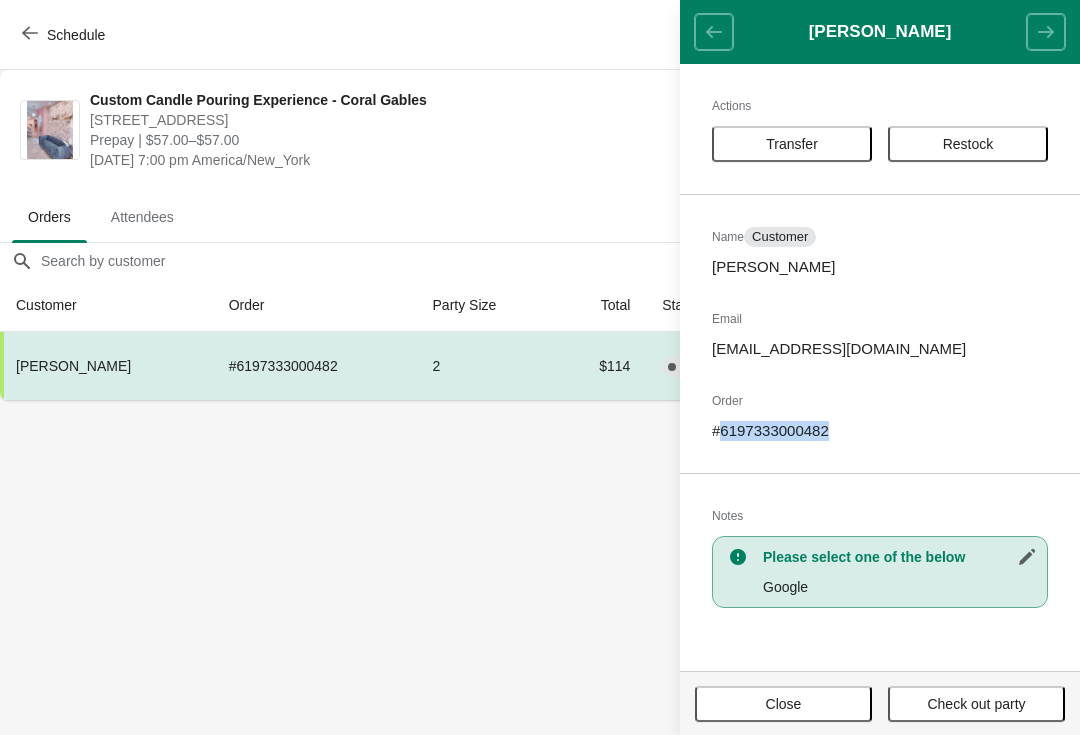 click on "# 6197333000482" at bounding box center [880, 431] 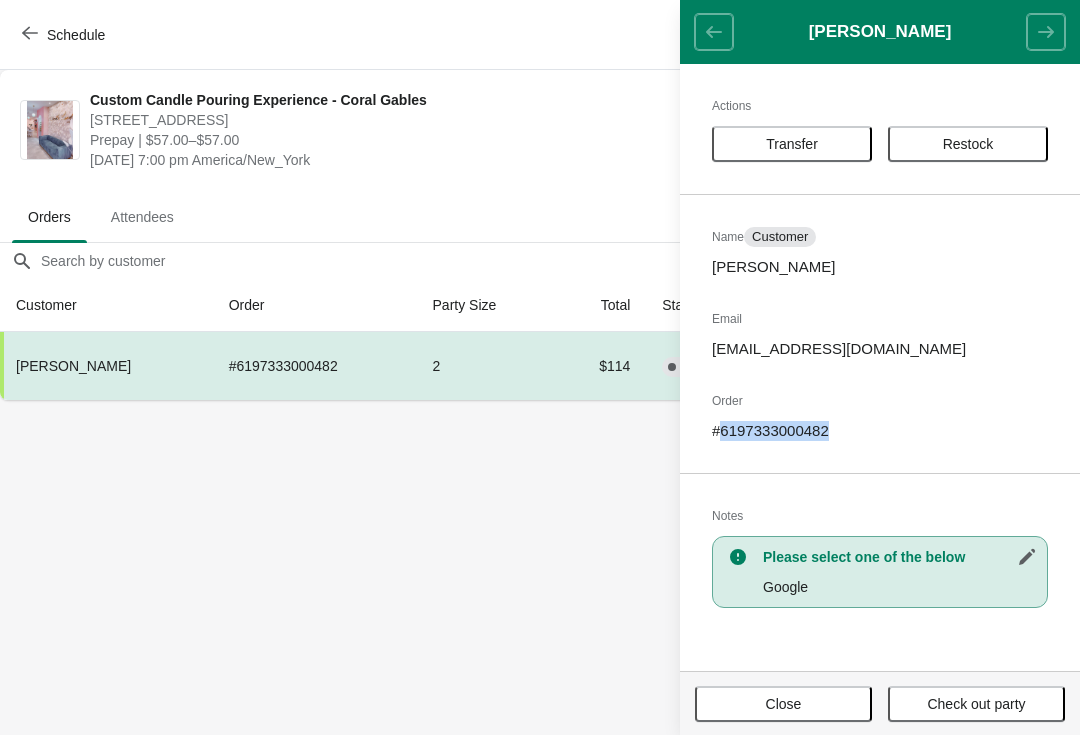 click on "Actions Transfer Restock Name  Customer [PERSON_NAME] Email [EMAIL_ADDRESS][DOMAIN_NAME] Order # 6197333000482 Notes Please select one of the below Google" at bounding box center [880, 367] 